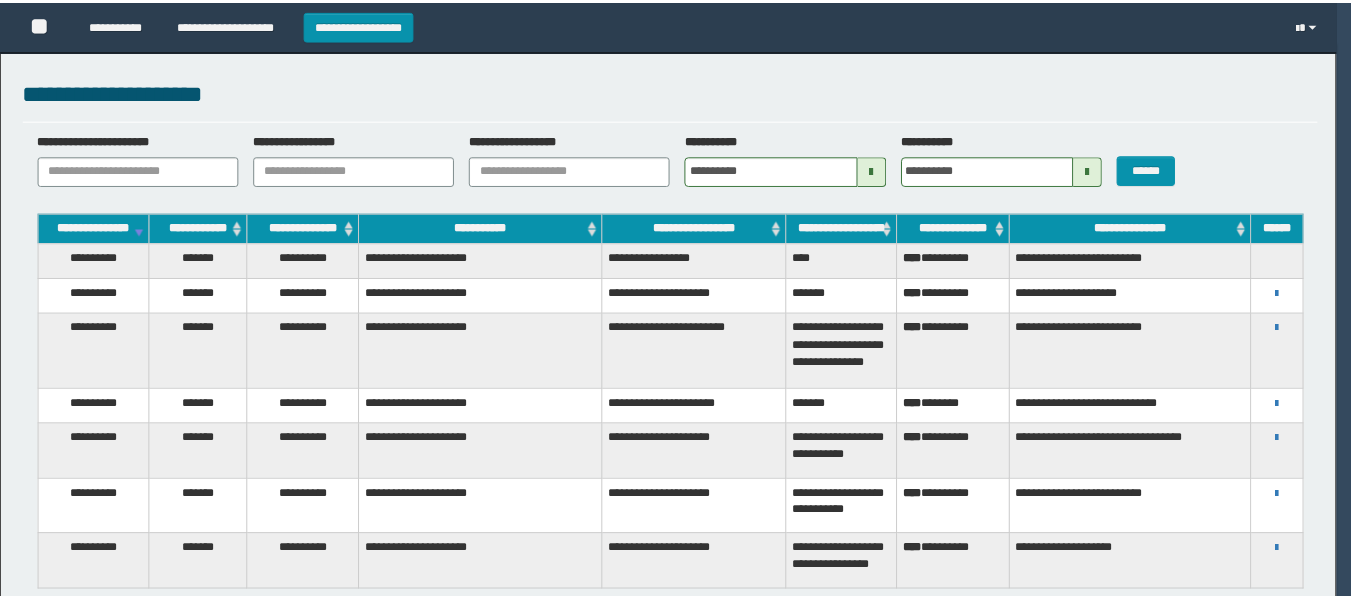 scroll, scrollTop: 0, scrollLeft: 0, axis: both 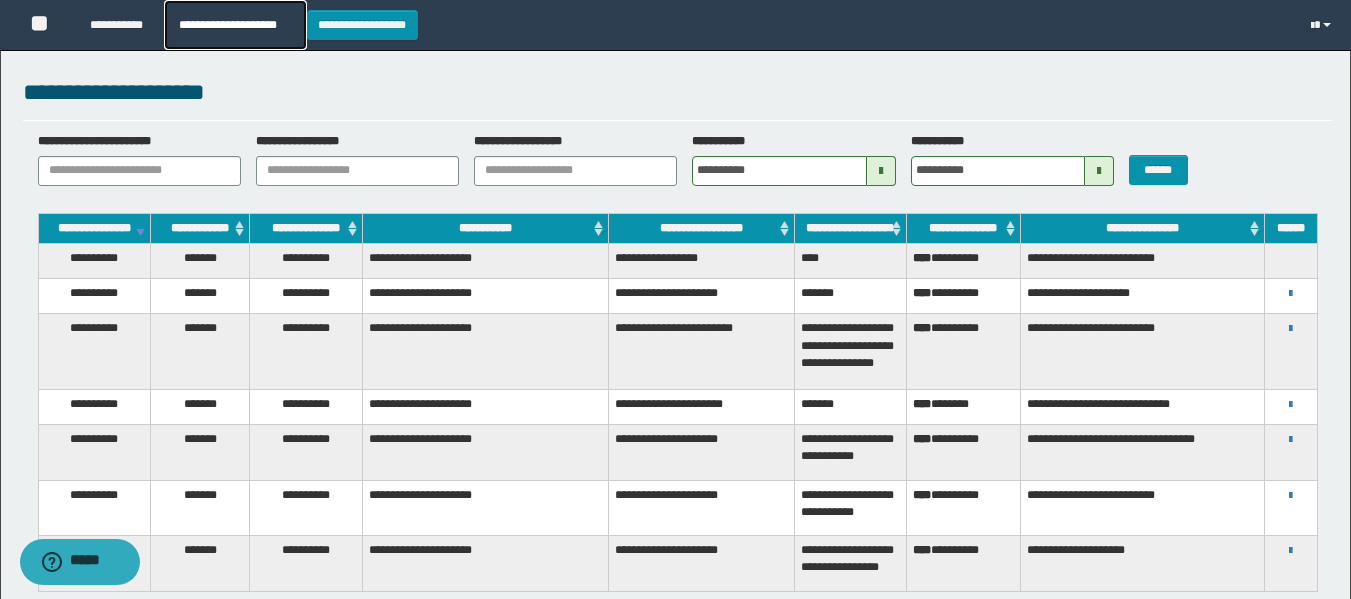 click on "**********" at bounding box center (235, 25) 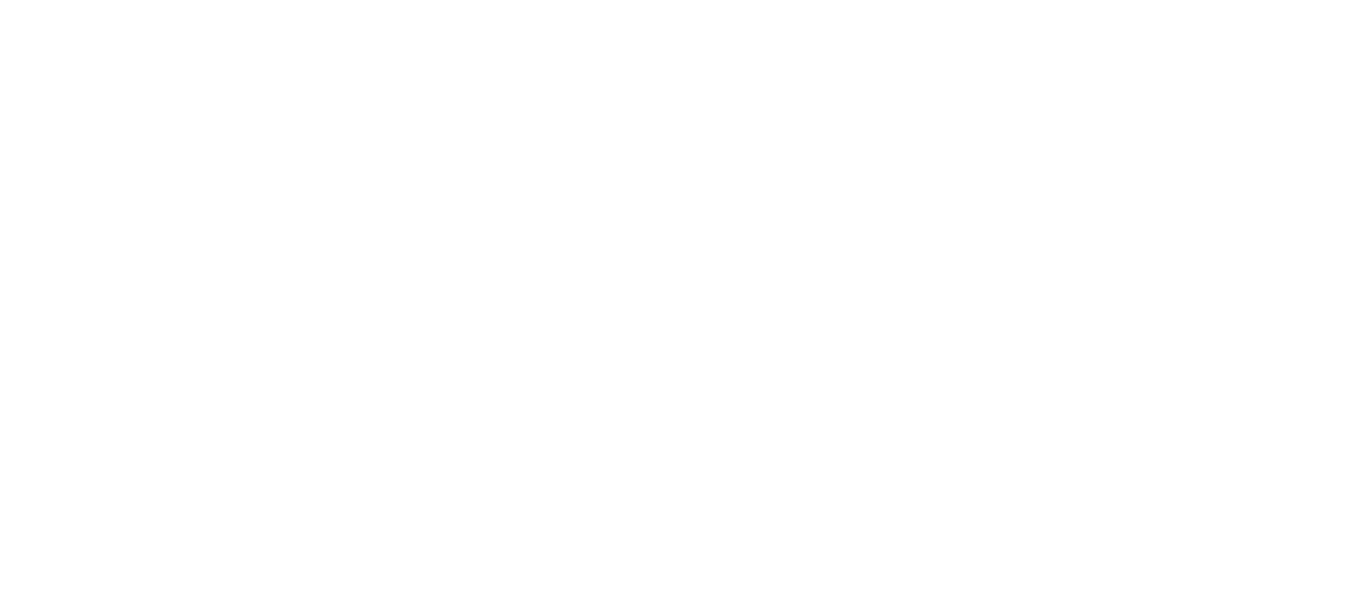 scroll, scrollTop: 0, scrollLeft: 0, axis: both 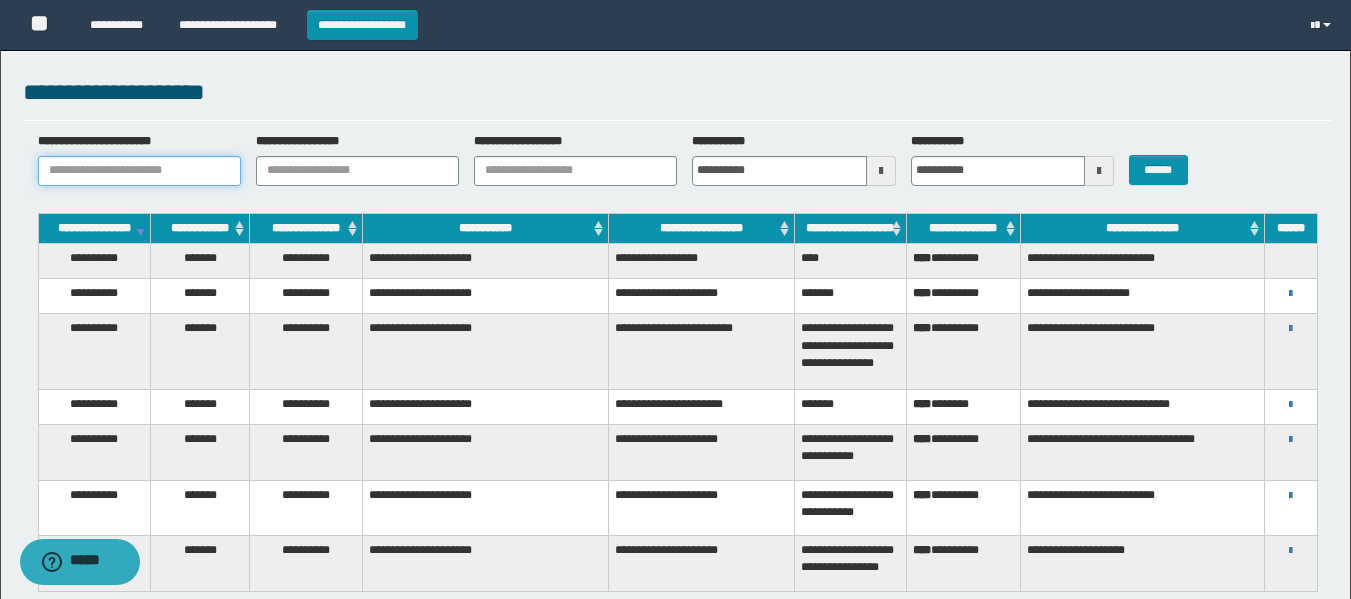 paste on "********" 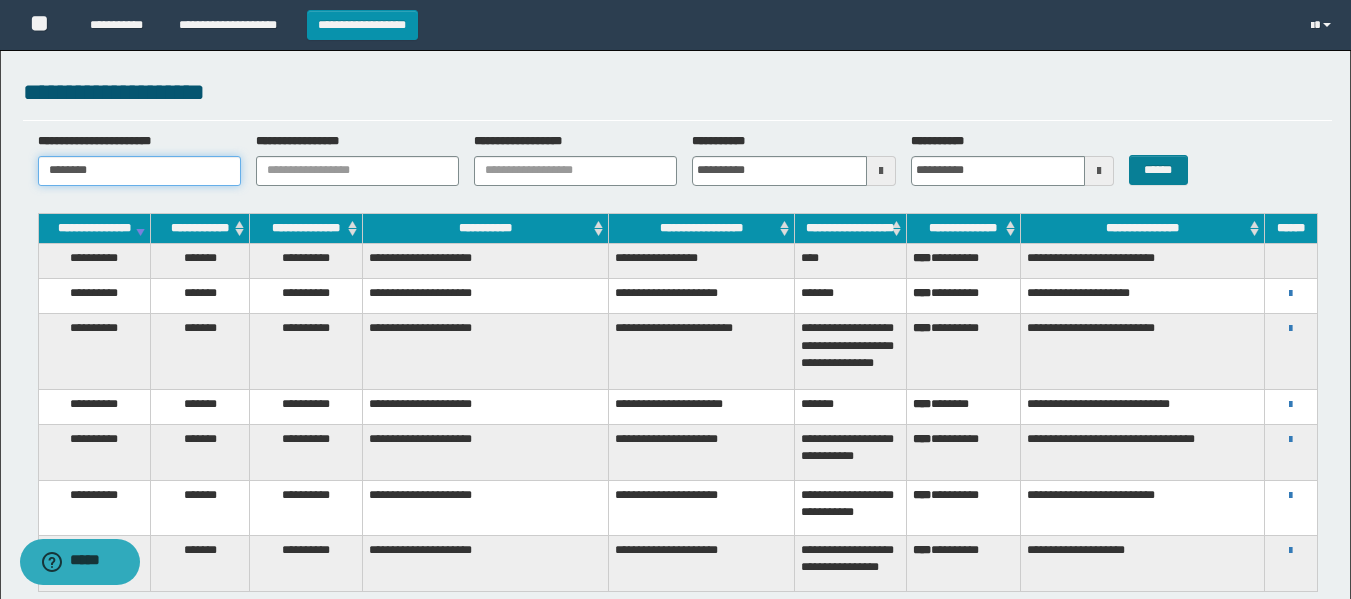 type on "********" 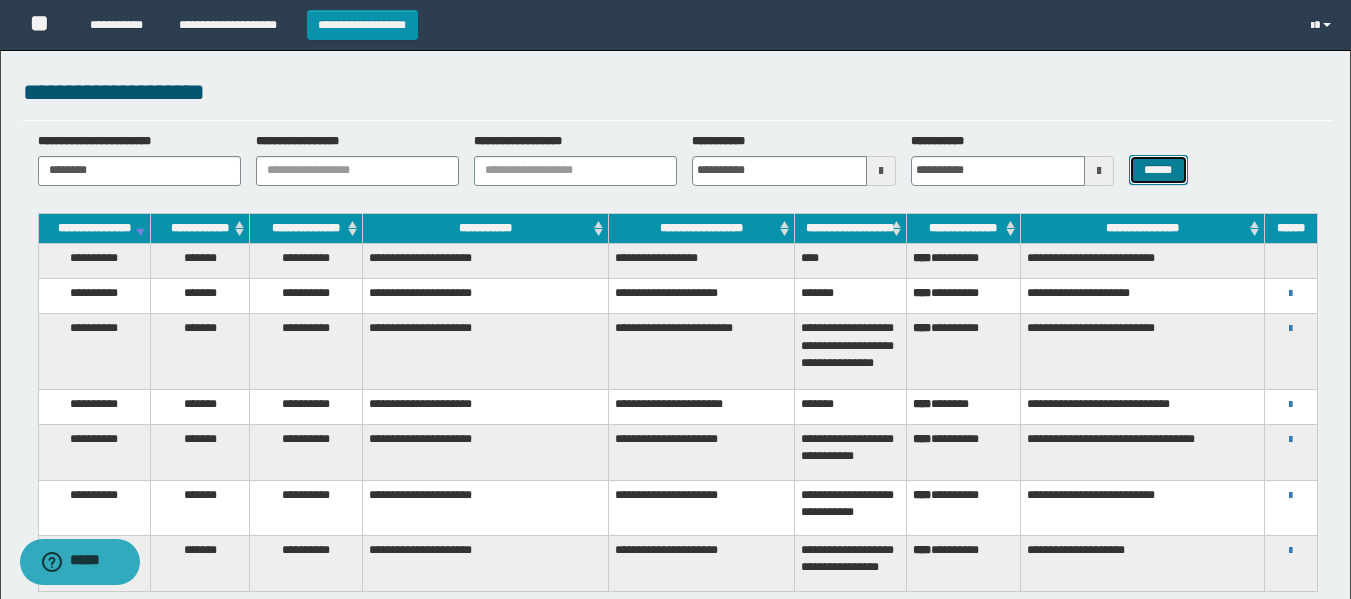 click on "******" at bounding box center [1158, 170] 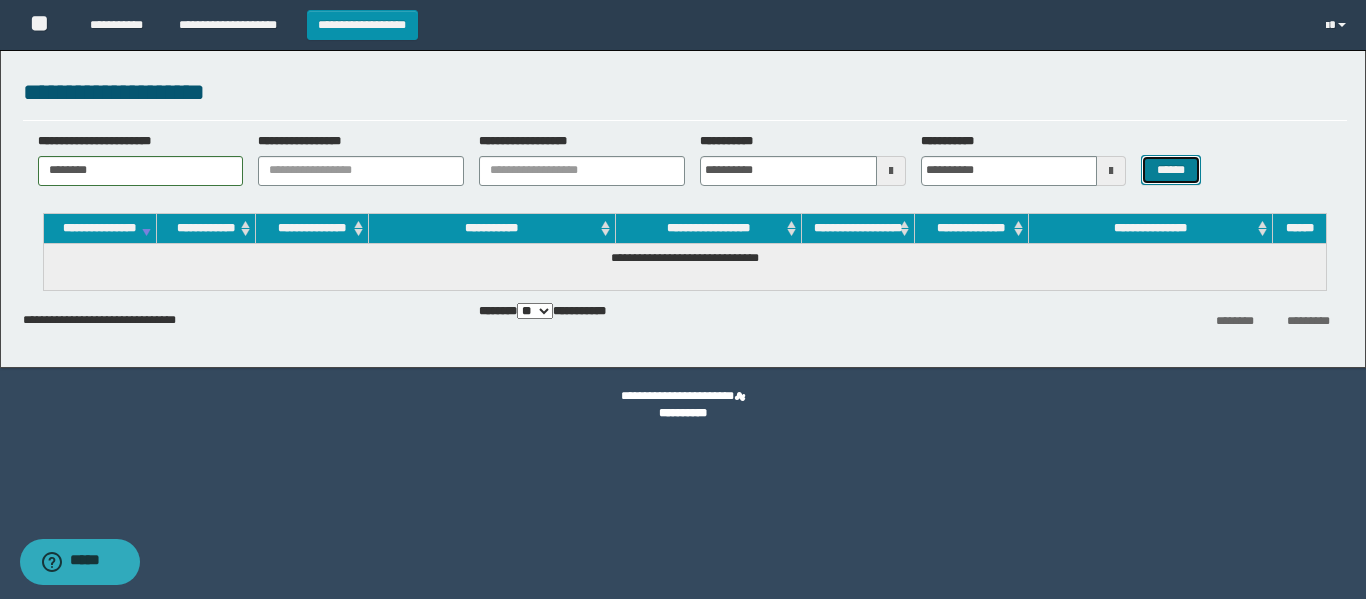 click on "******" at bounding box center (1170, 170) 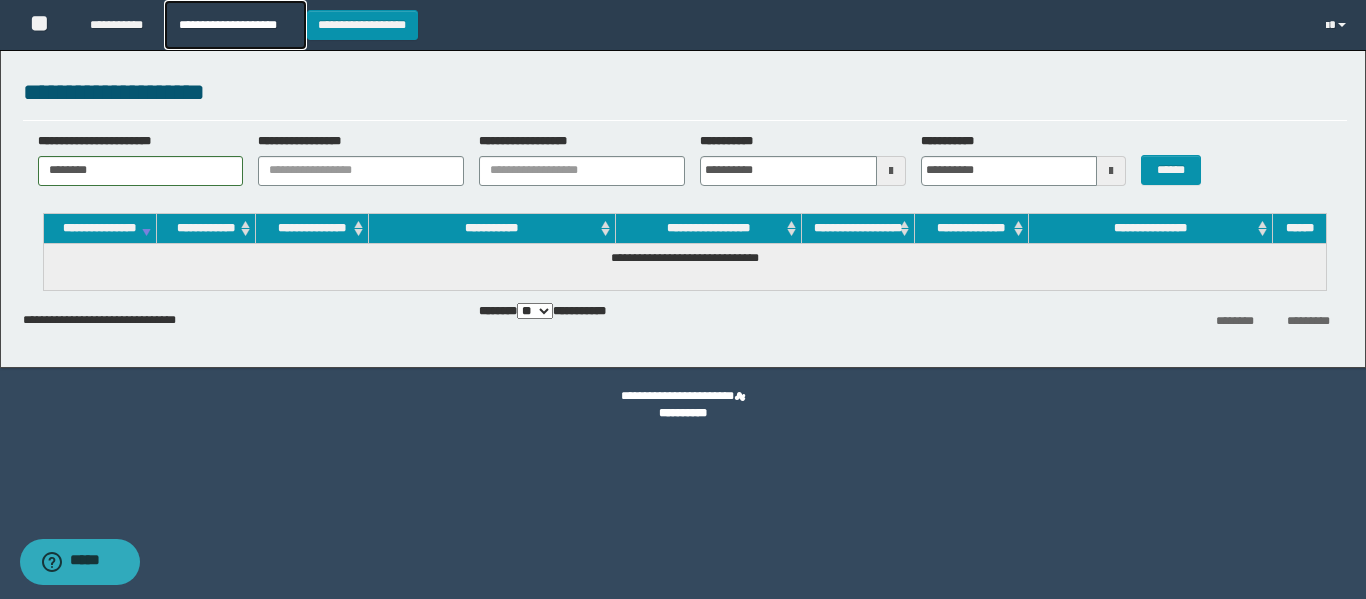 click on "**********" at bounding box center (235, 25) 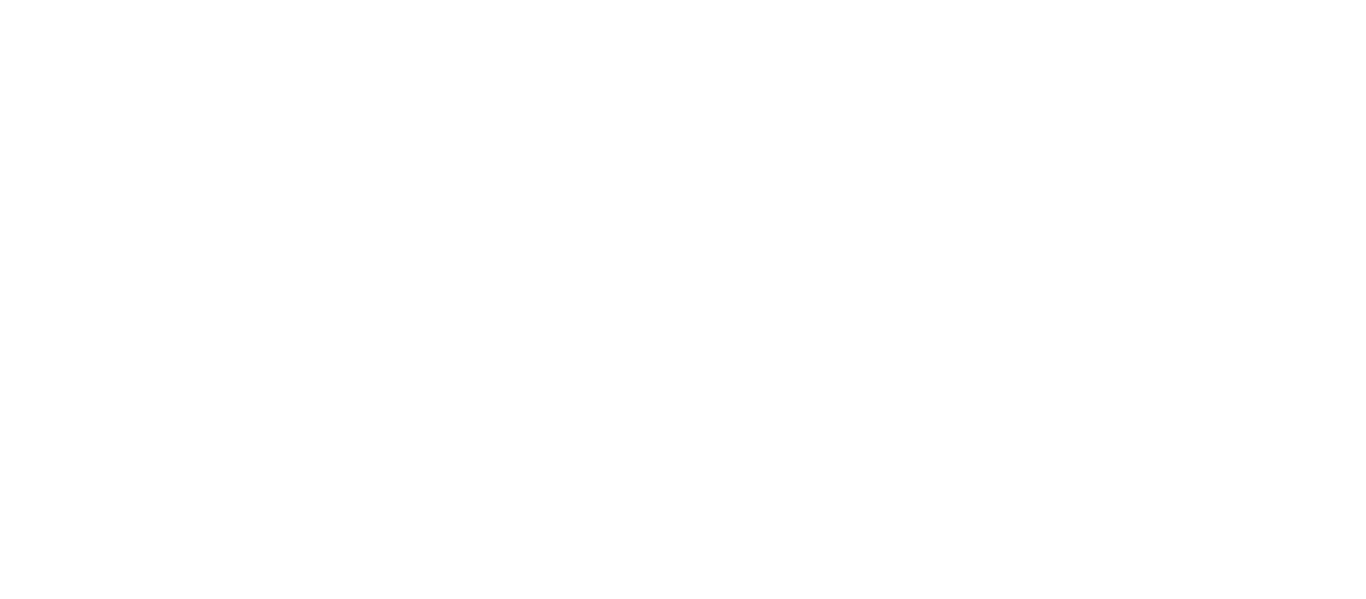 scroll, scrollTop: 0, scrollLeft: 0, axis: both 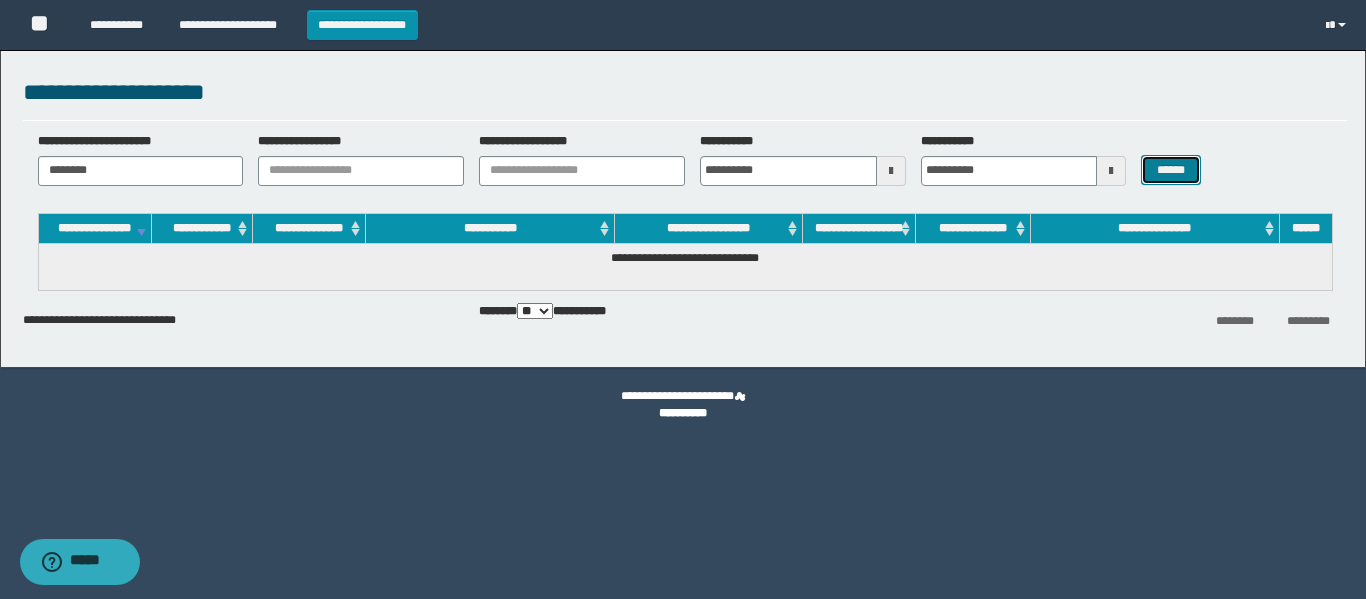click on "******" at bounding box center [1170, 170] 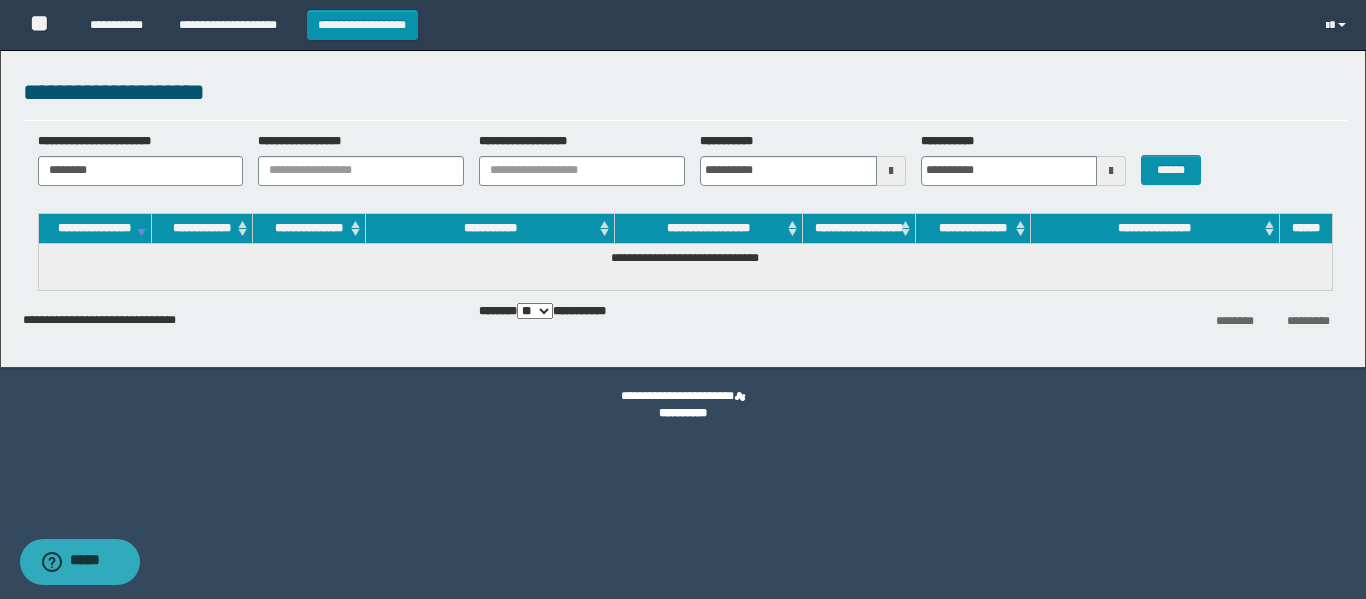 click at bounding box center [891, 171] 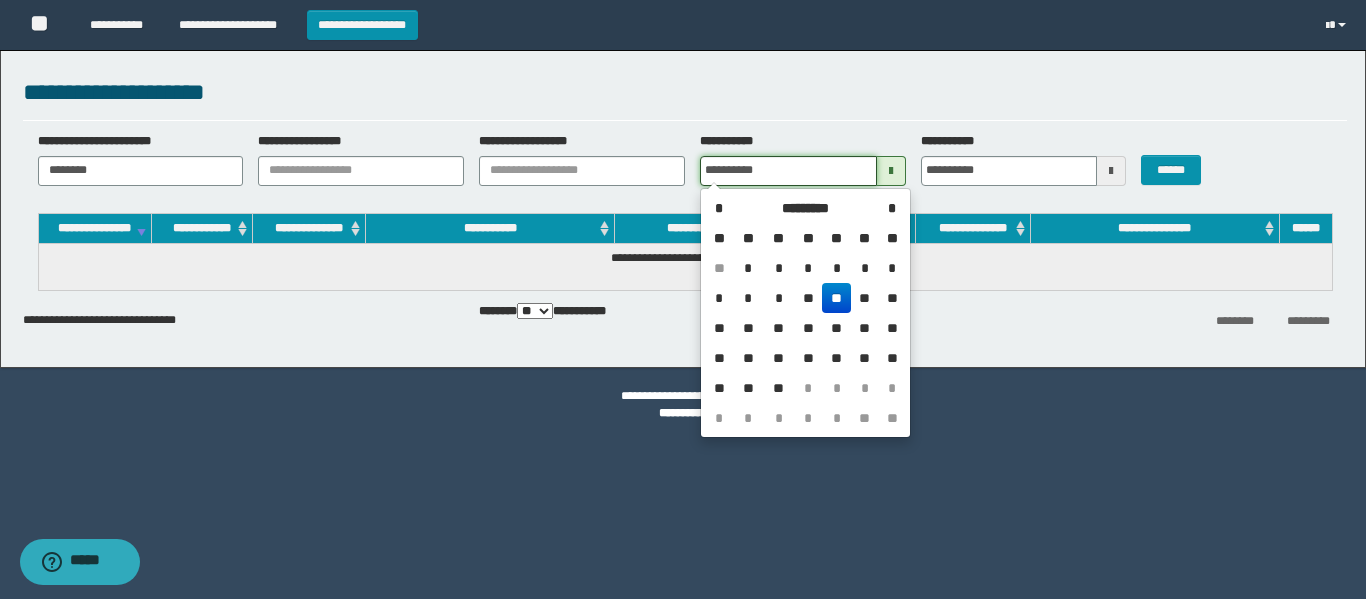 type on "**********" 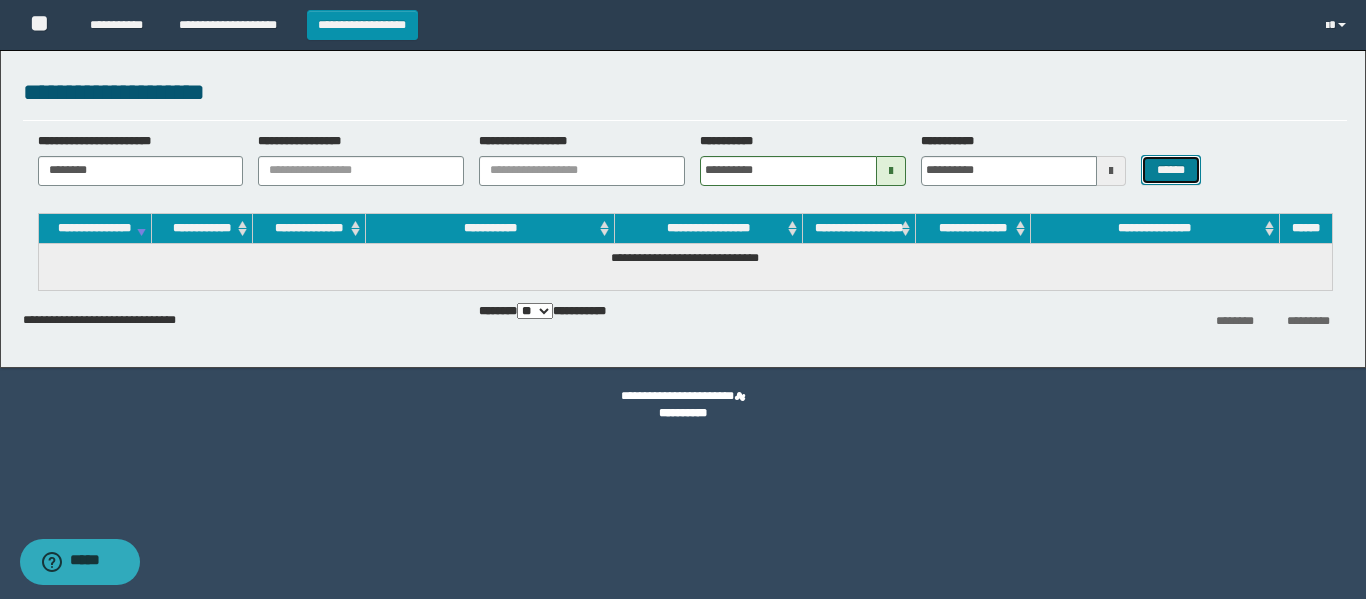 click on "******" at bounding box center [1170, 170] 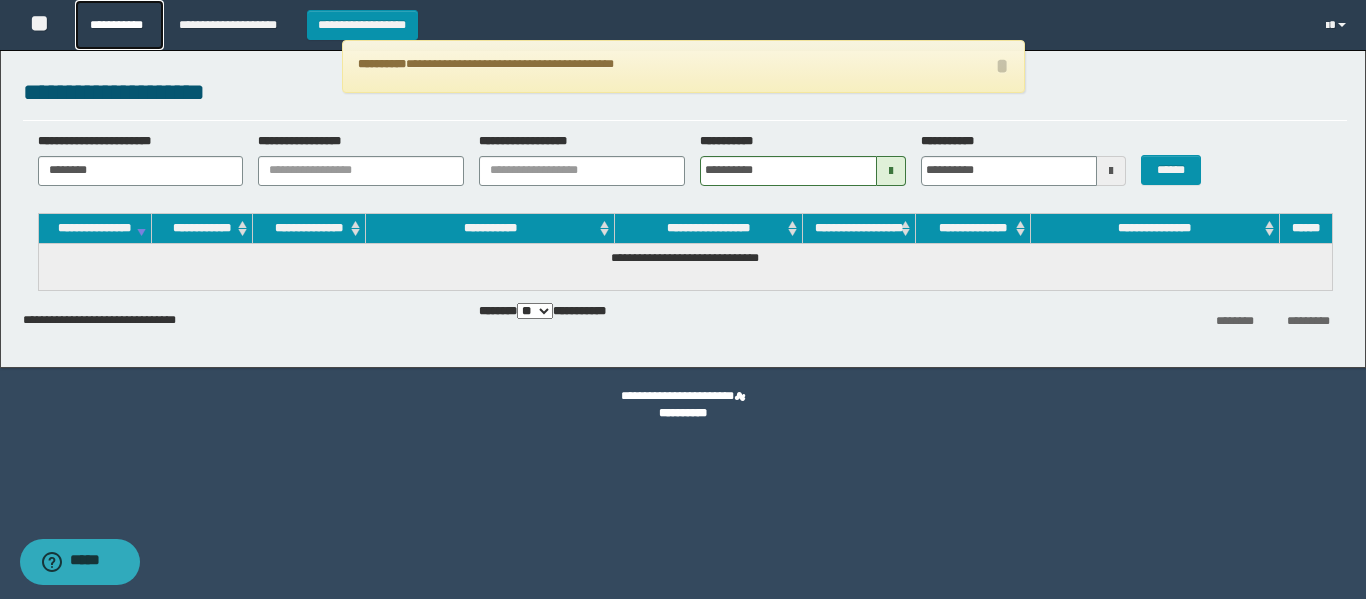 click on "**********" at bounding box center (119, 25) 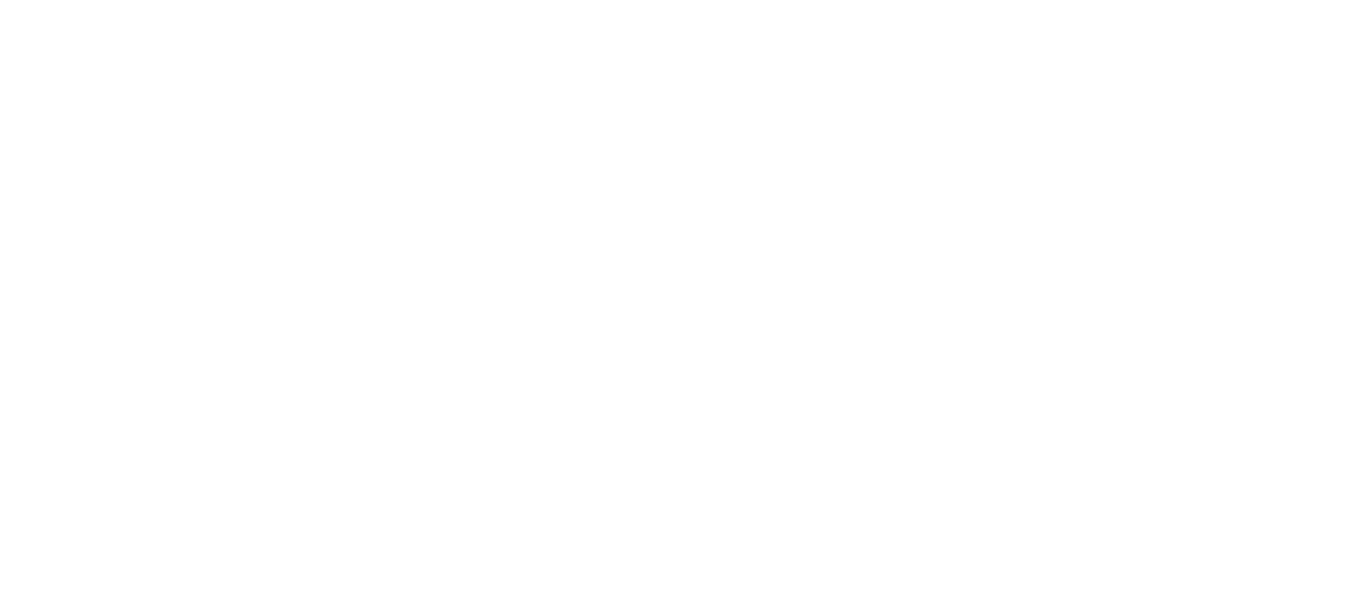 select 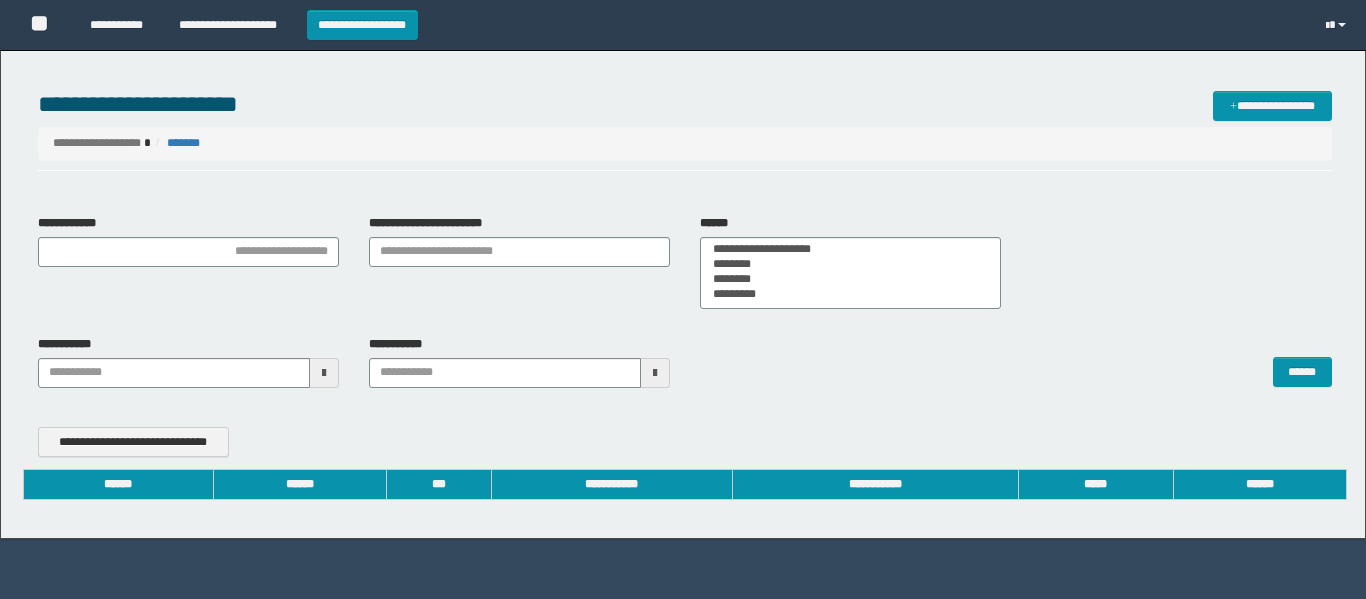 type on "**********" 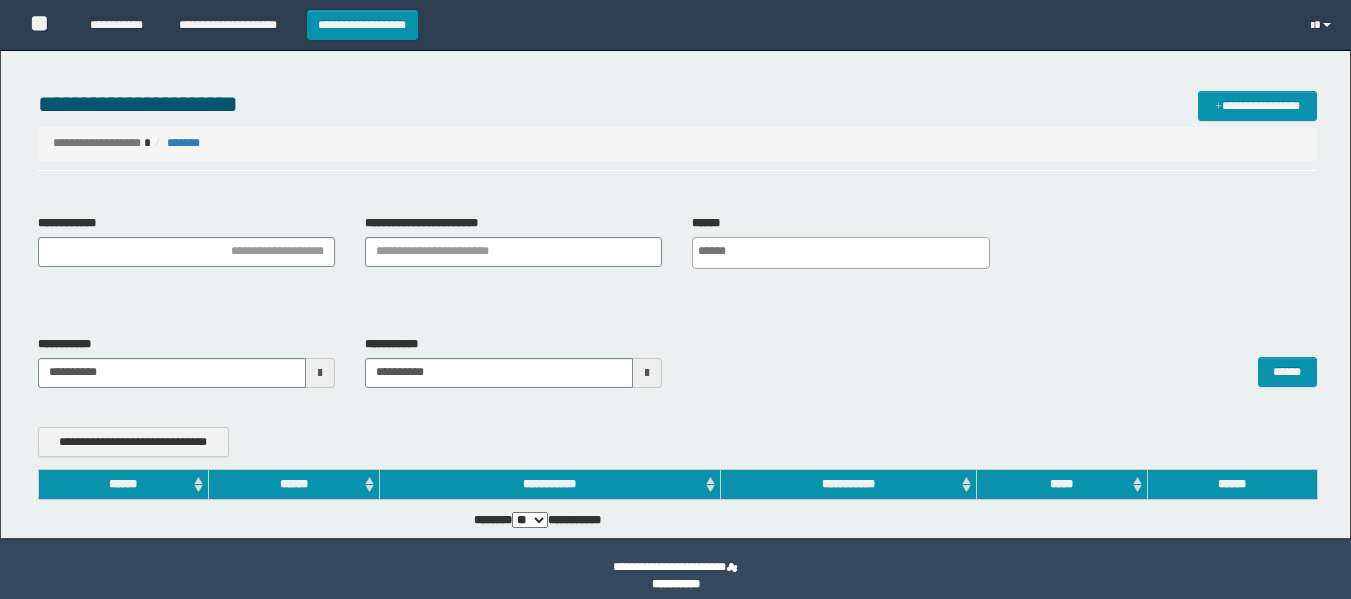 scroll, scrollTop: 0, scrollLeft: 0, axis: both 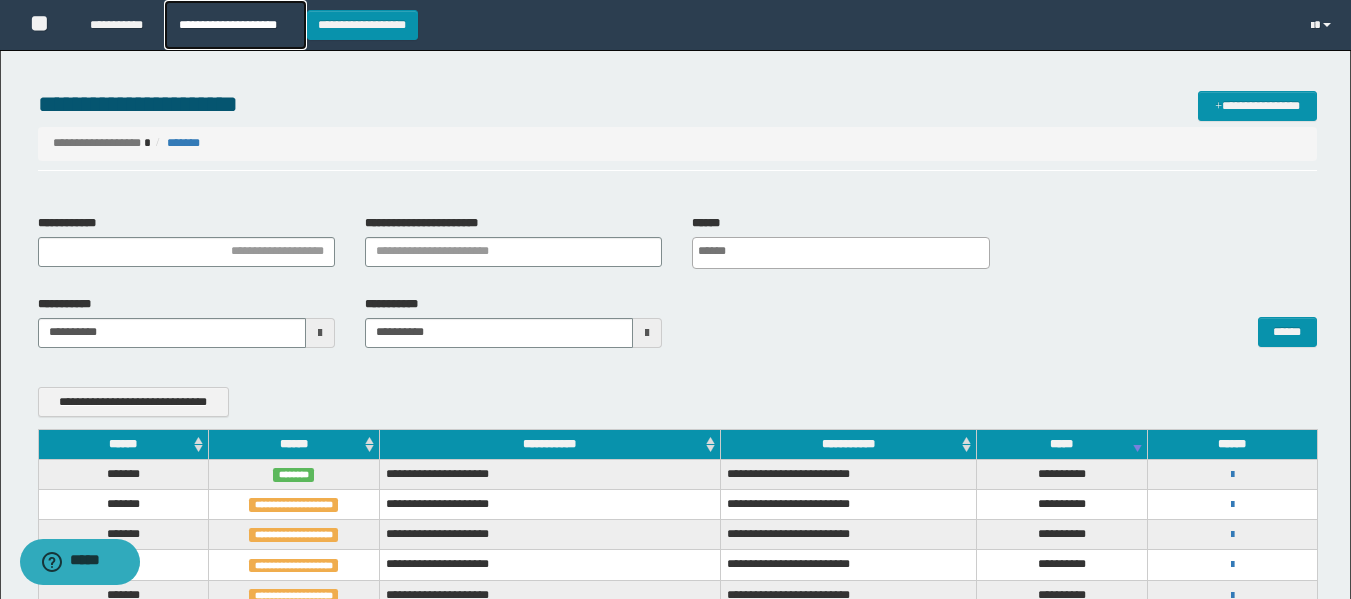 click on "**********" at bounding box center [235, 25] 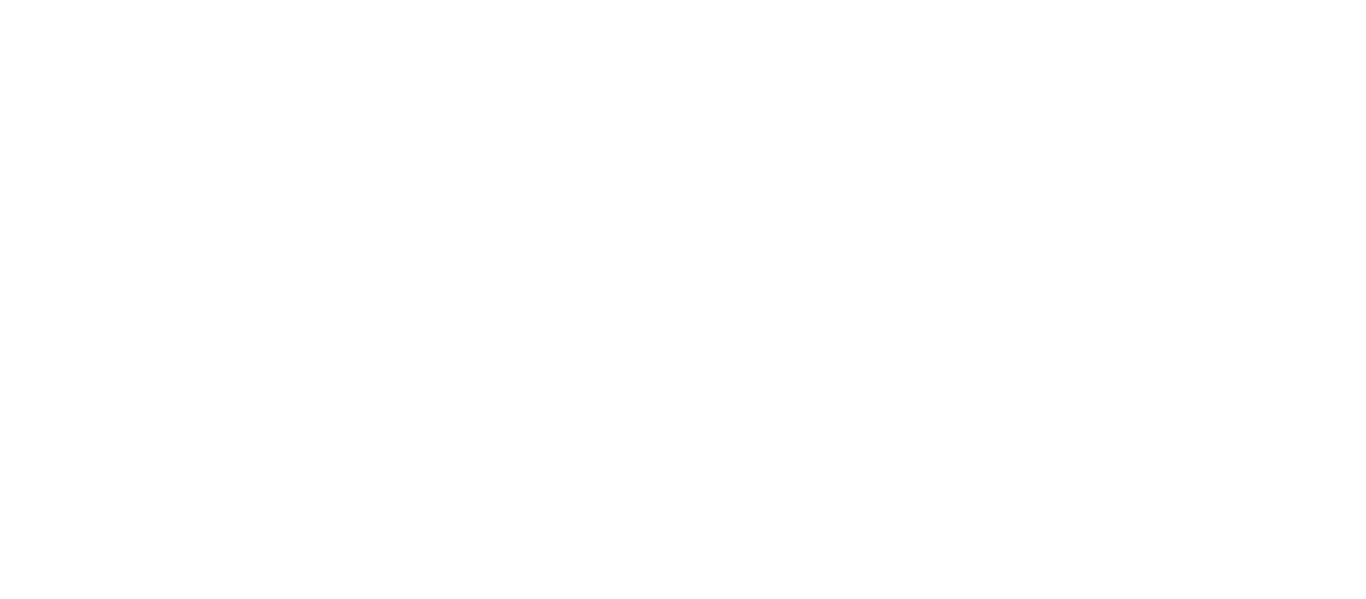 scroll, scrollTop: 0, scrollLeft: 0, axis: both 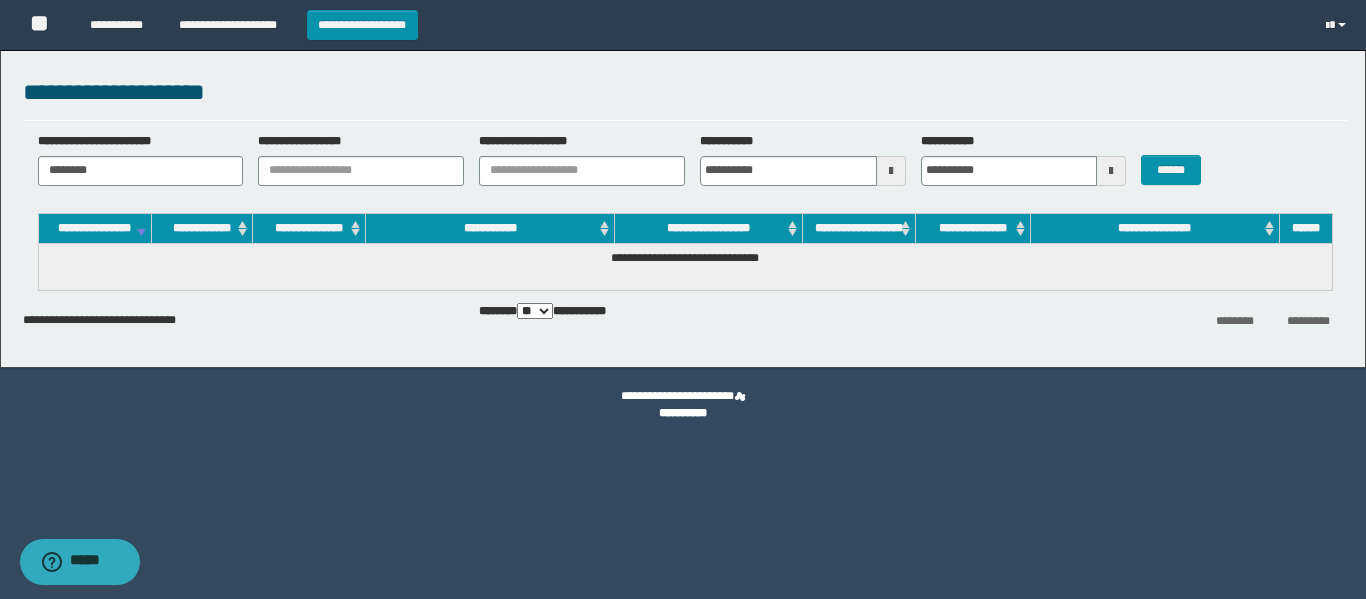 click at bounding box center (891, 171) 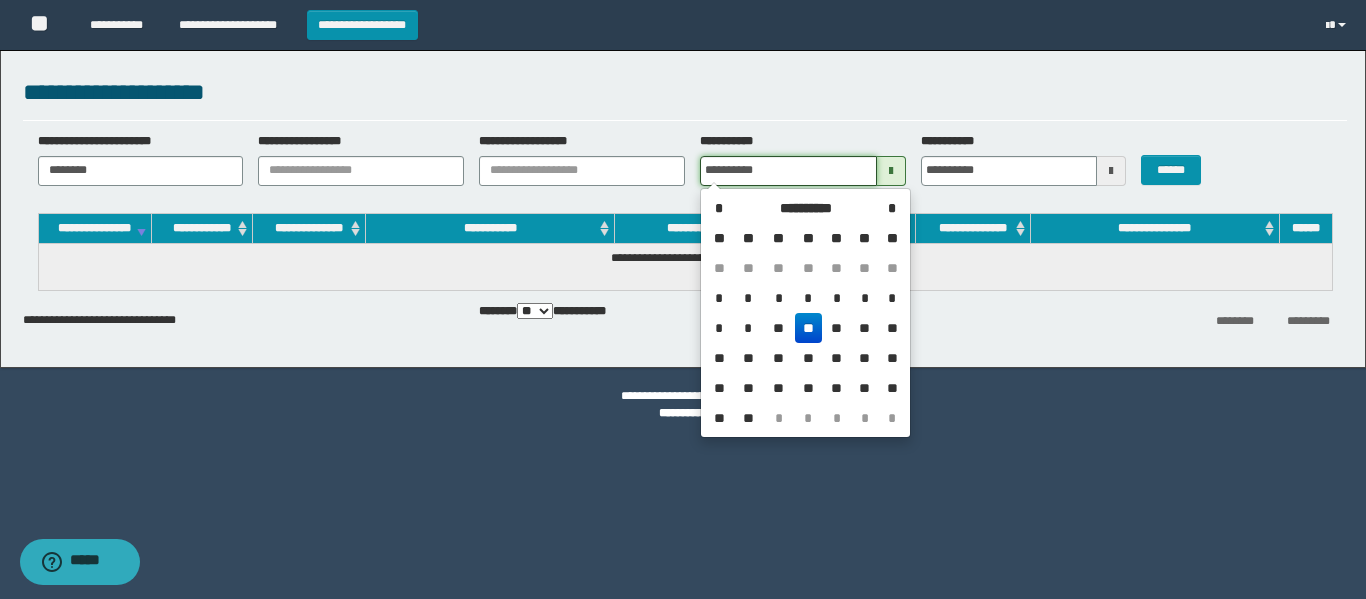 drag, startPoint x: 770, startPoint y: 170, endPoint x: 462, endPoint y: 113, distance: 313.22995 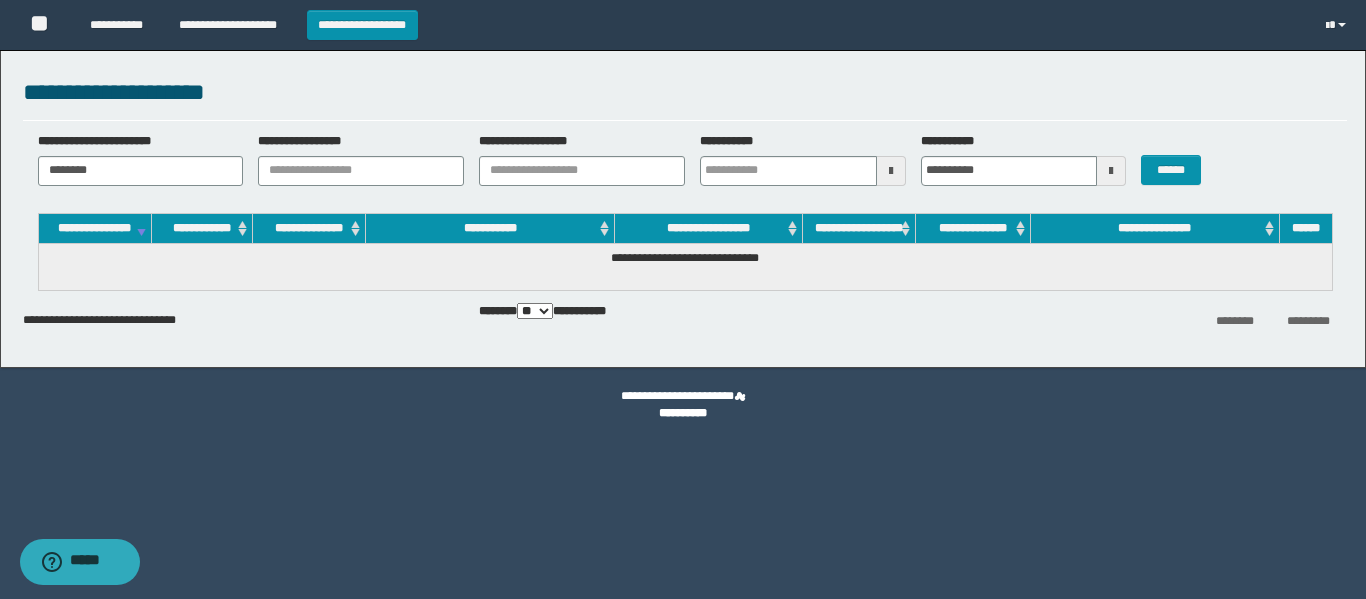 drag, startPoint x: 894, startPoint y: 73, endPoint x: 913, endPoint y: 93, distance: 27.58623 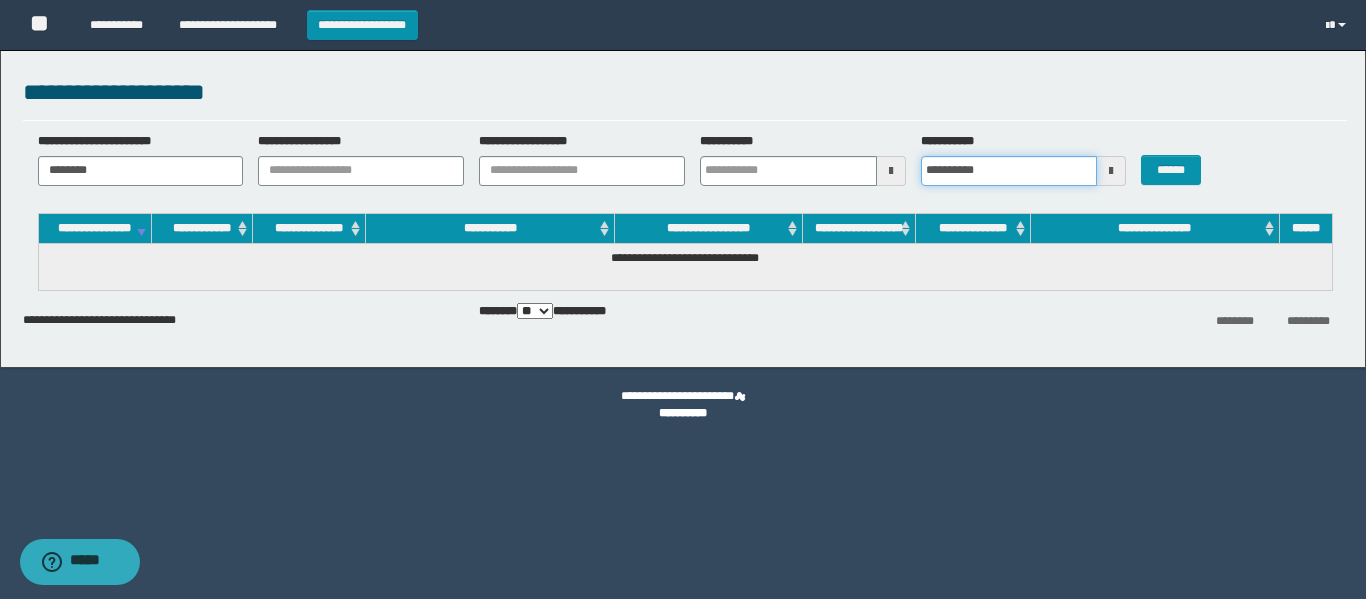 type 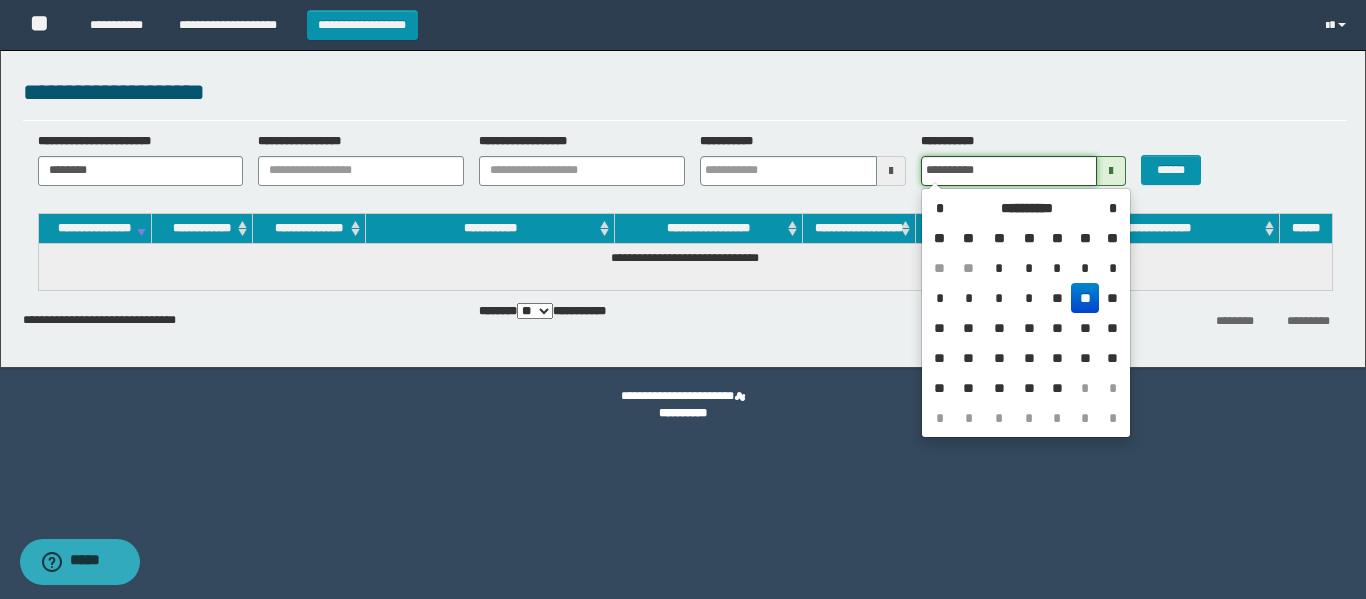 drag, startPoint x: 1006, startPoint y: 177, endPoint x: 864, endPoint y: 169, distance: 142.22517 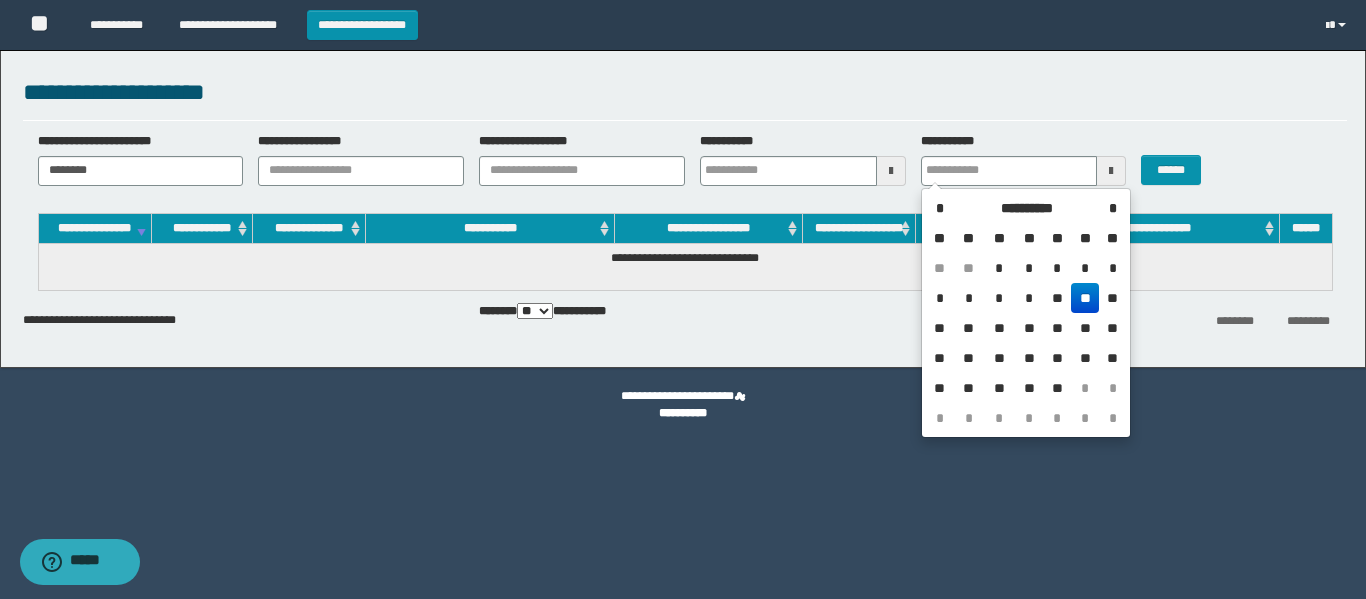 type 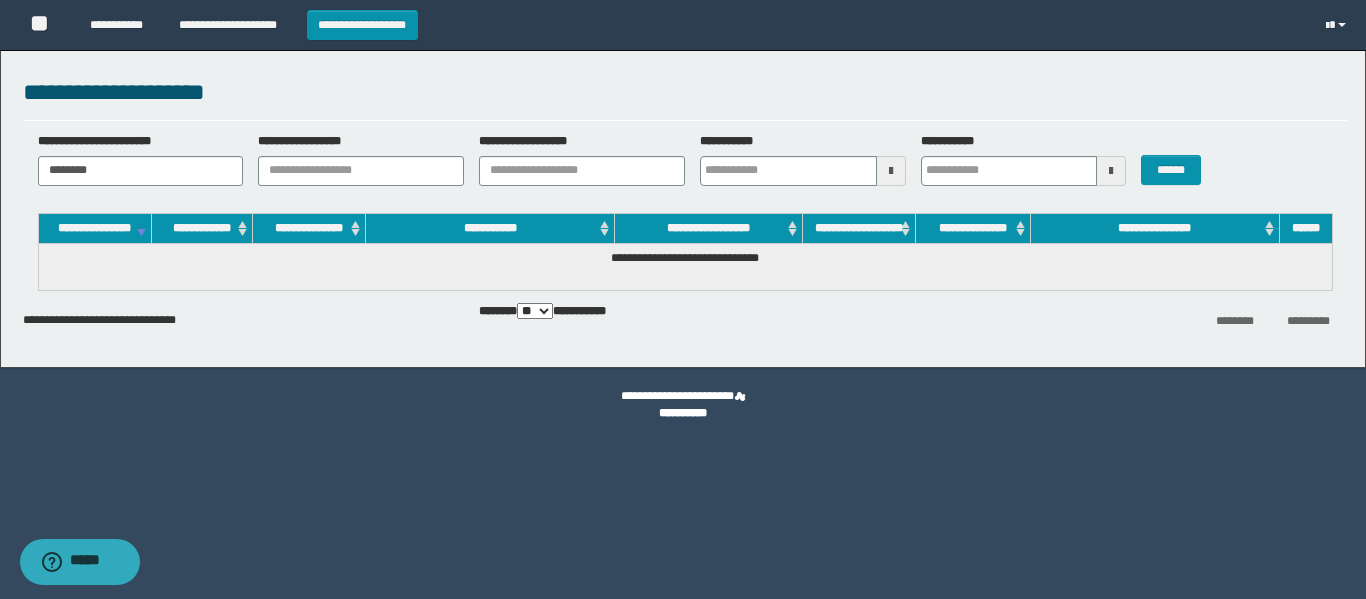 click on "**********" at bounding box center [683, 204] 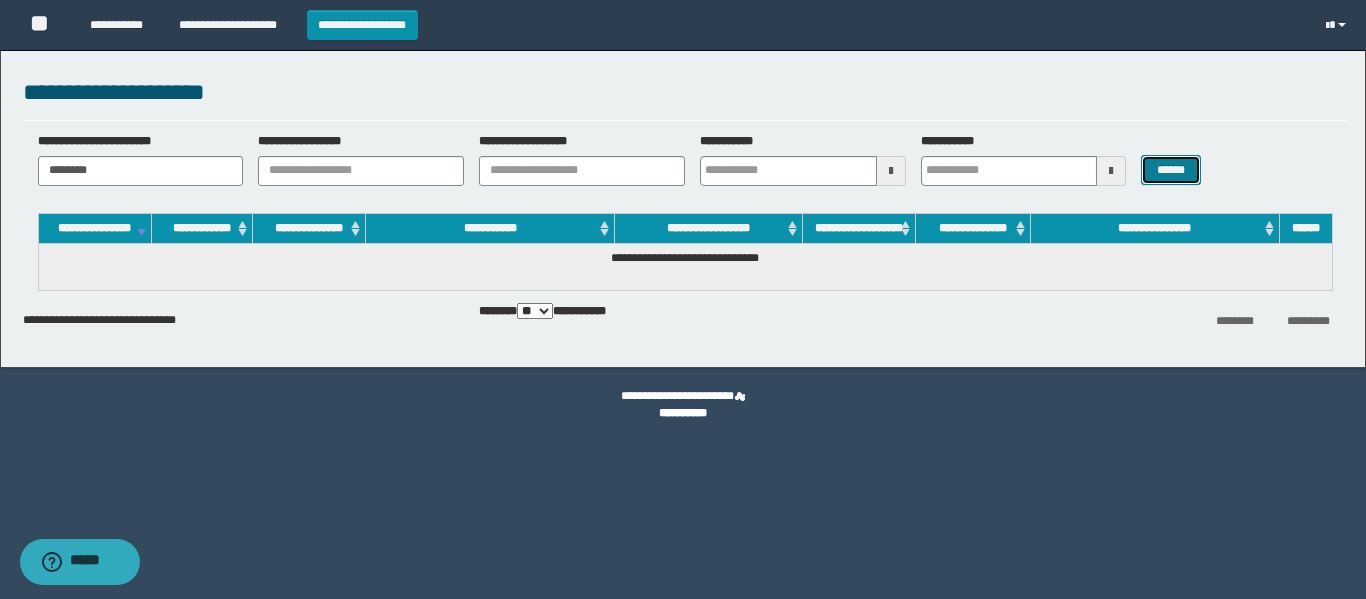 click on "******" at bounding box center [1170, 170] 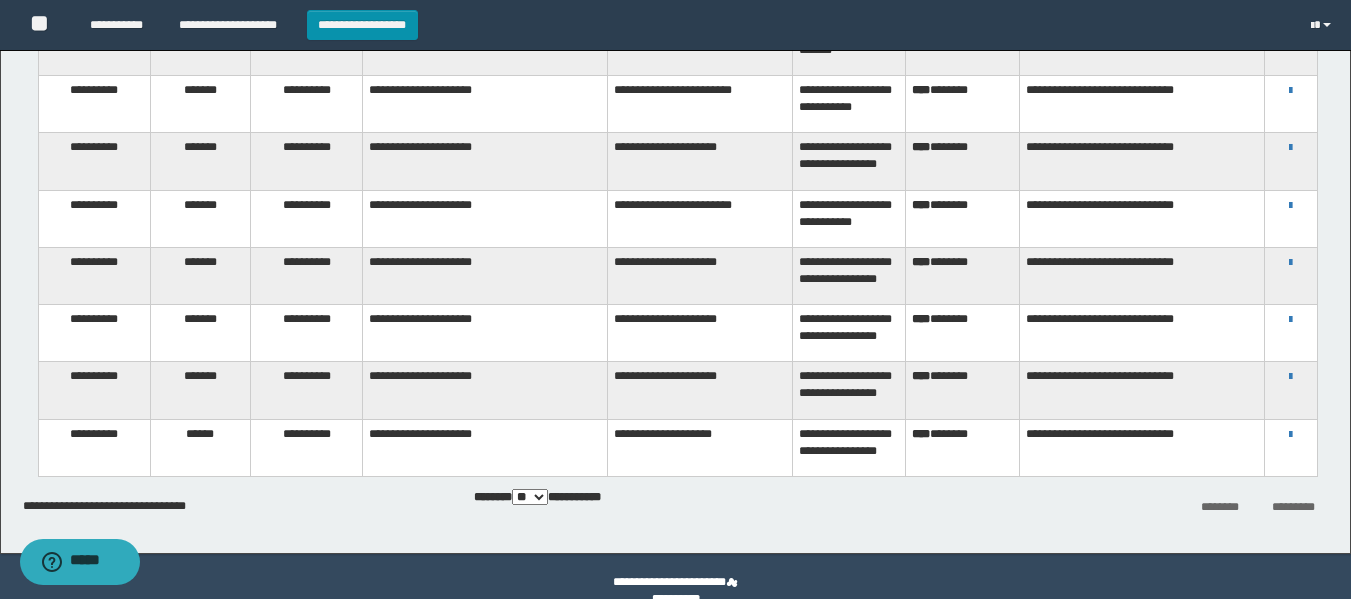 scroll, scrollTop: 483, scrollLeft: 0, axis: vertical 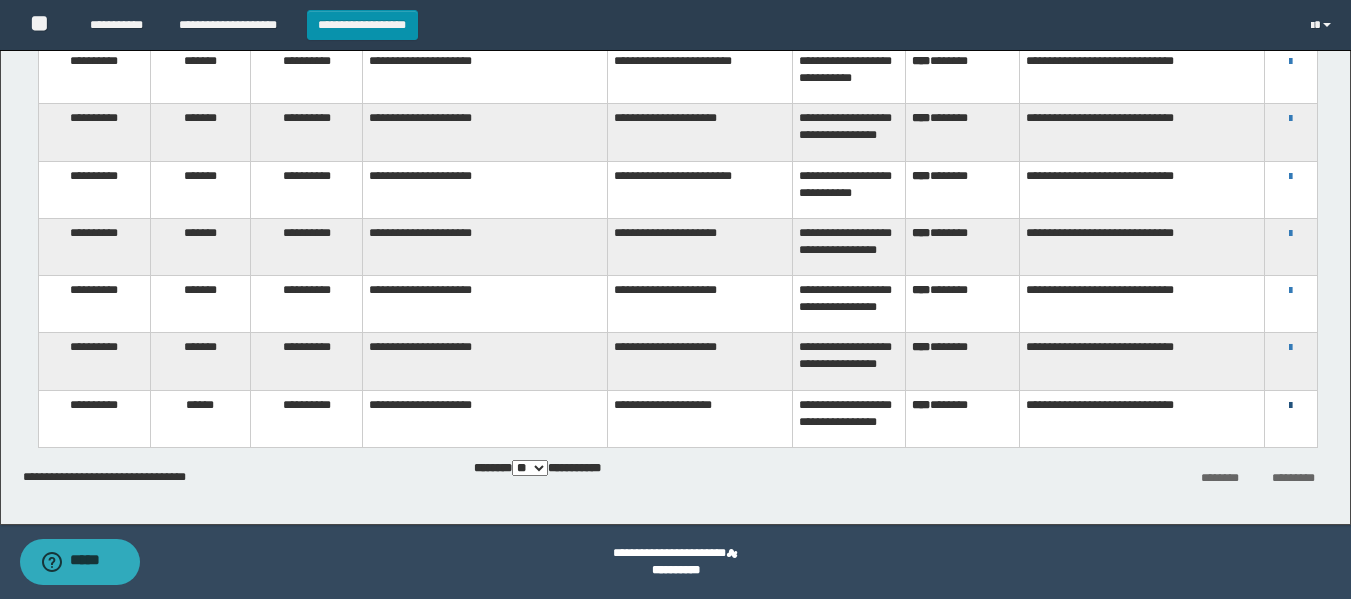 click at bounding box center (1290, 406) 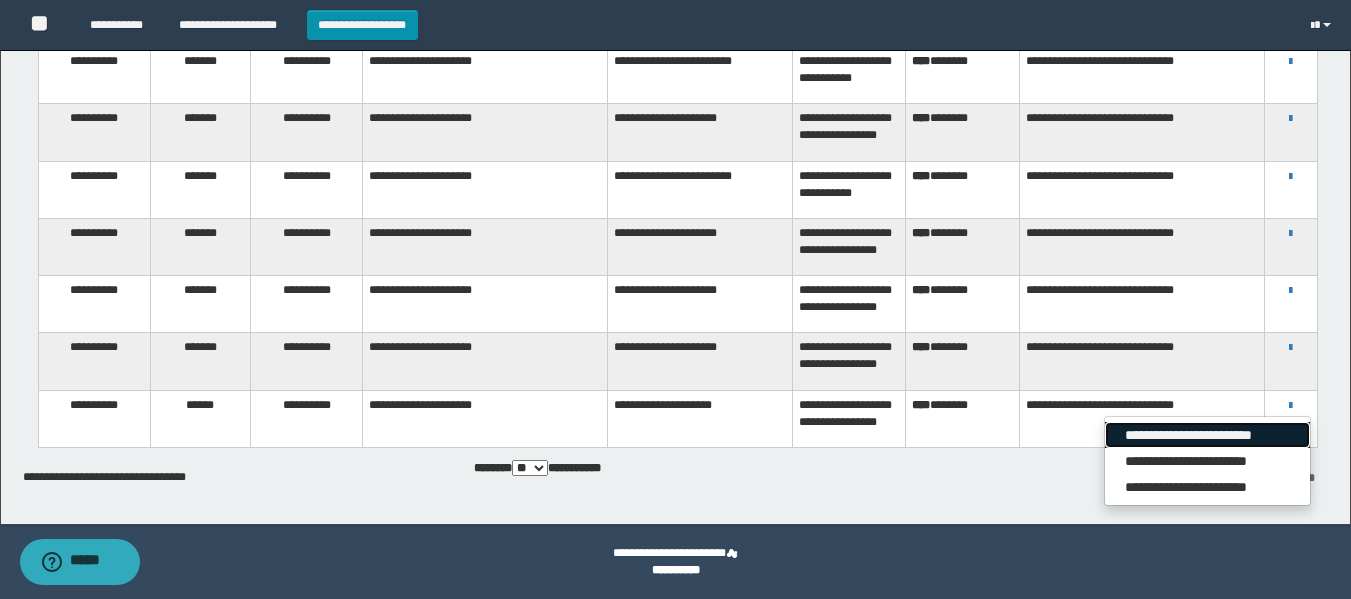 click on "**********" at bounding box center [1207, 435] 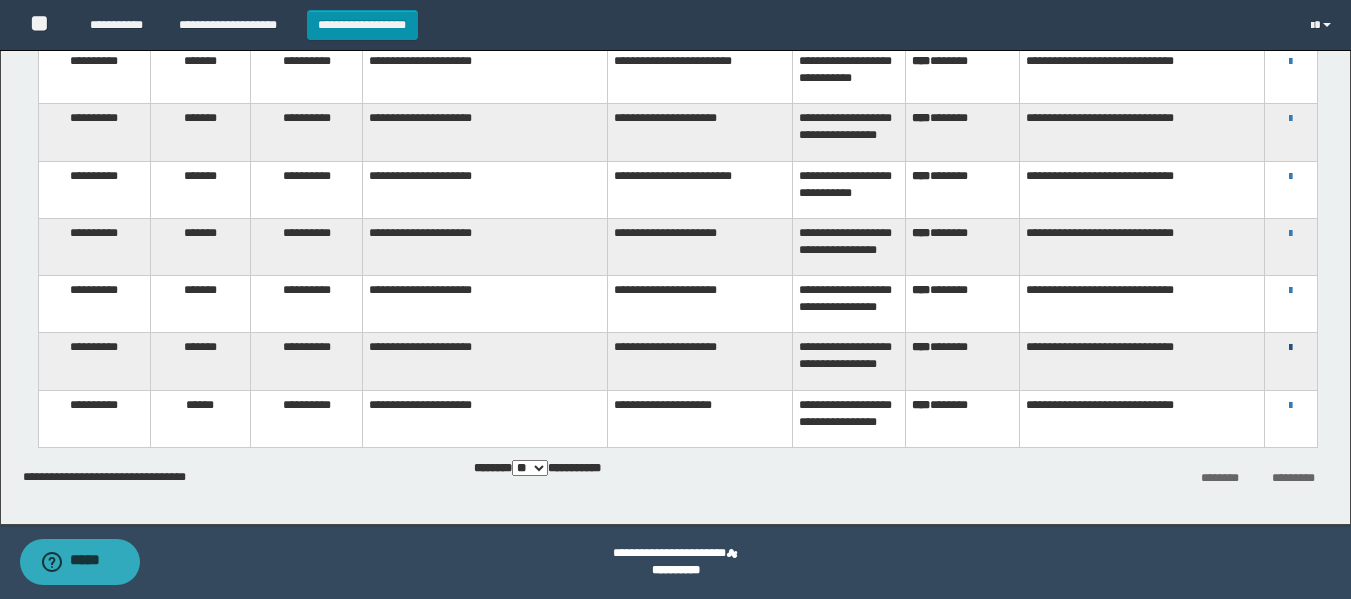 click at bounding box center (1290, 348) 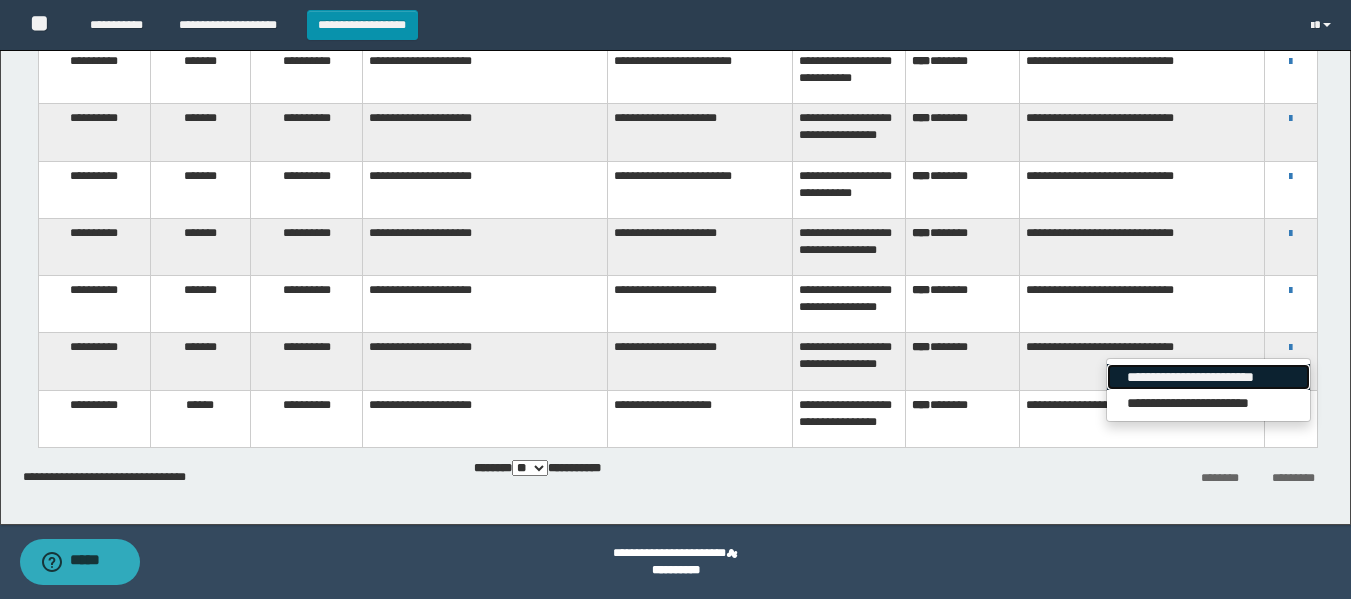 click on "**********" at bounding box center [1208, 377] 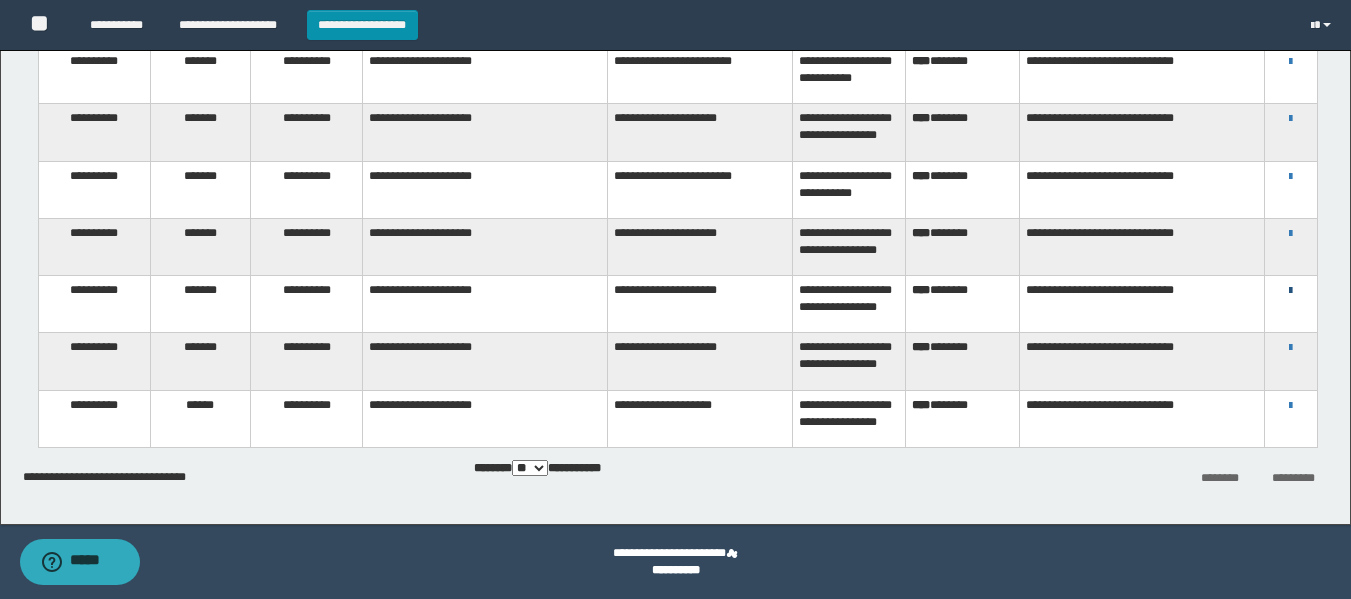 click at bounding box center [1290, 291] 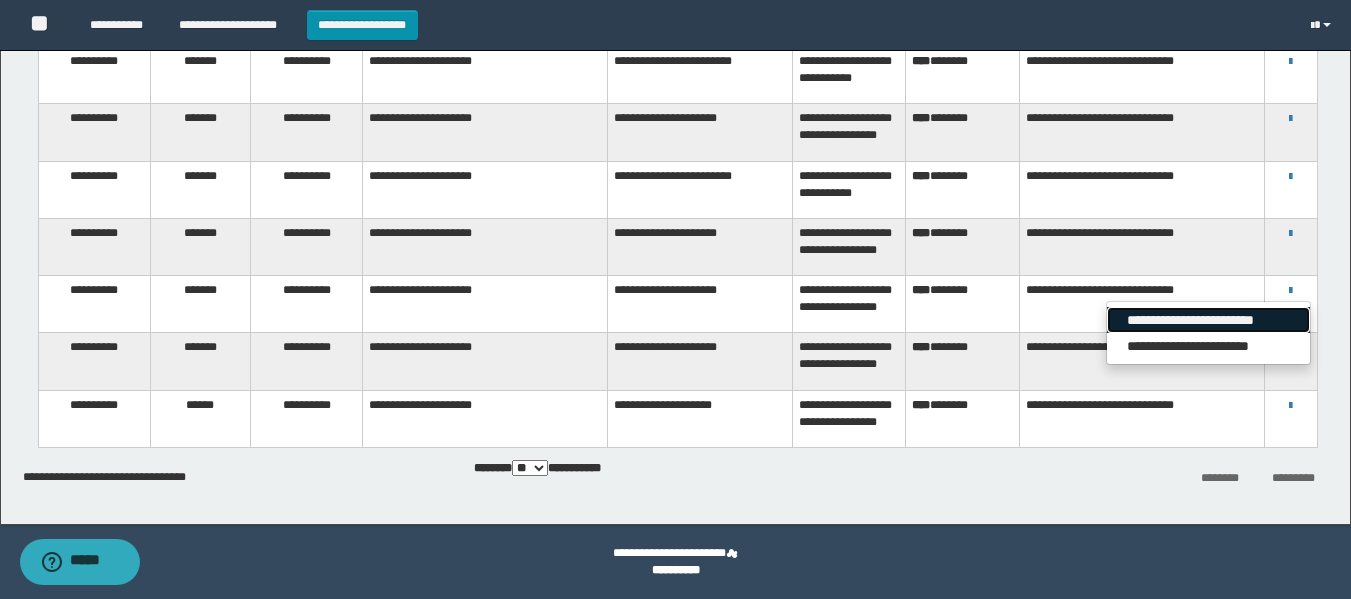 click on "**********" at bounding box center [1208, 320] 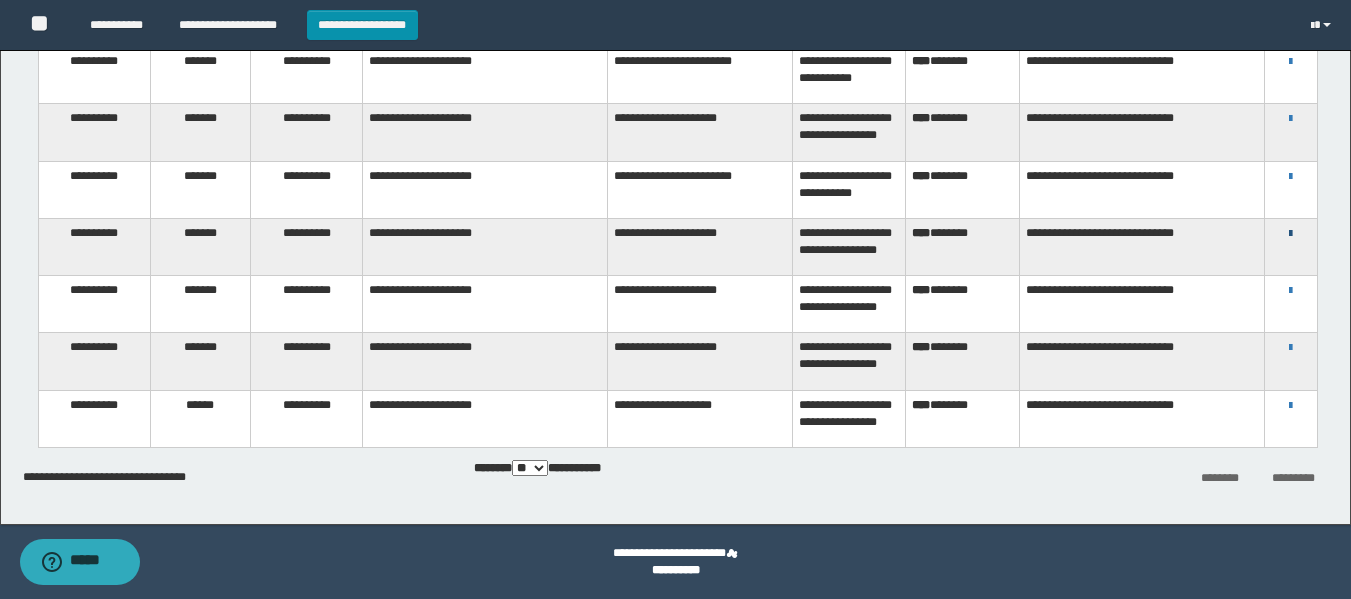 click at bounding box center (1290, 234) 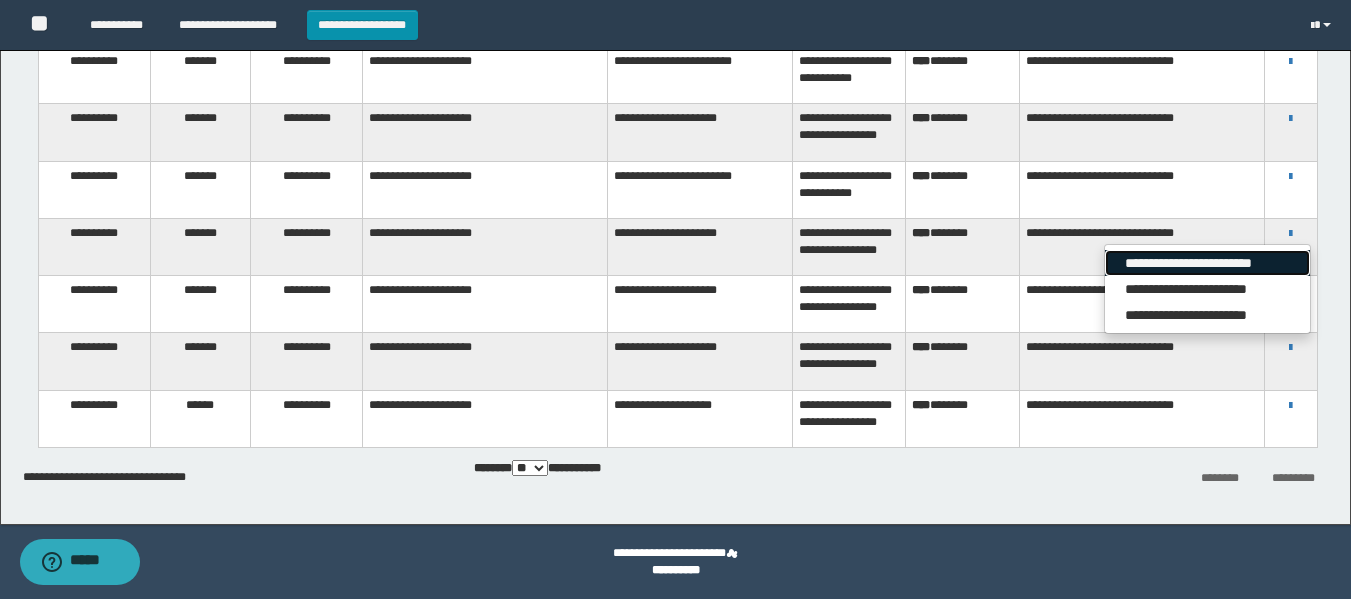 click on "**********" at bounding box center (1207, 263) 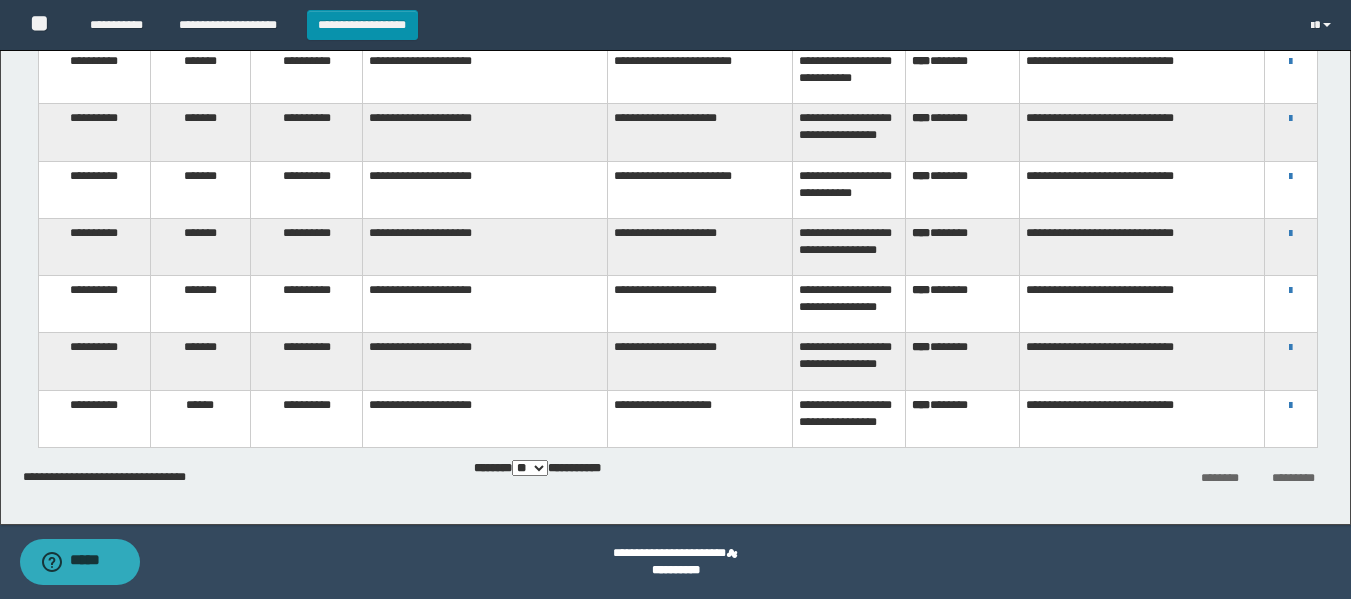 click on "**********" at bounding box center (1291, 176) 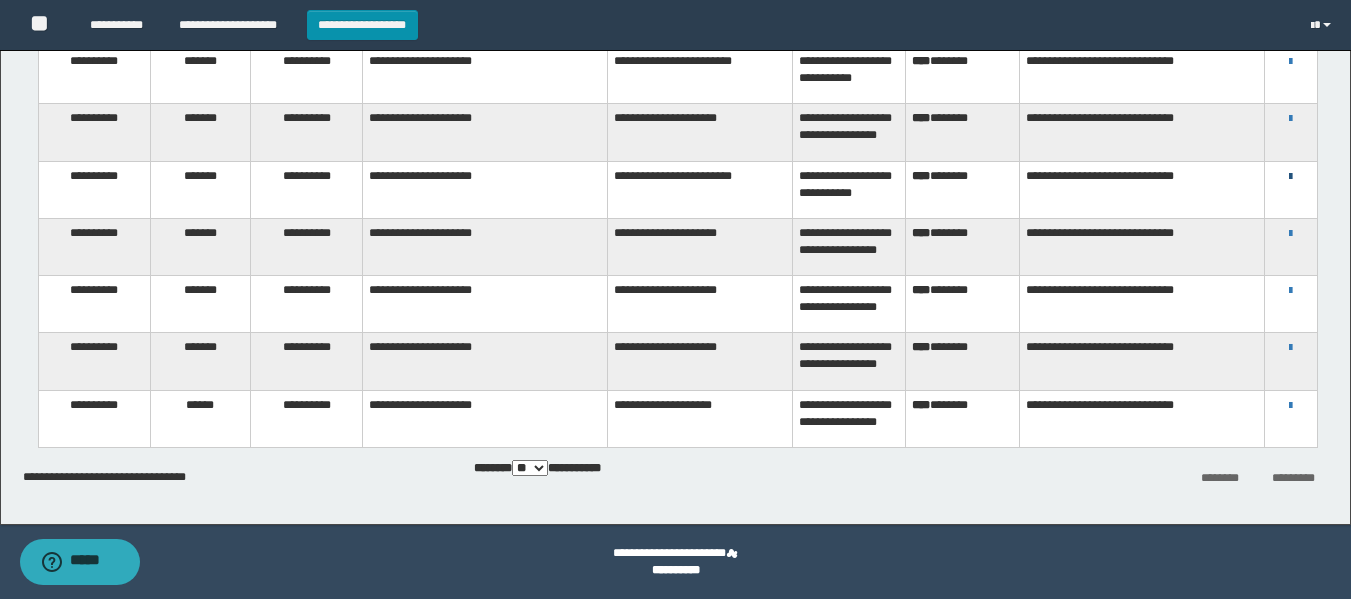 click at bounding box center [1290, 177] 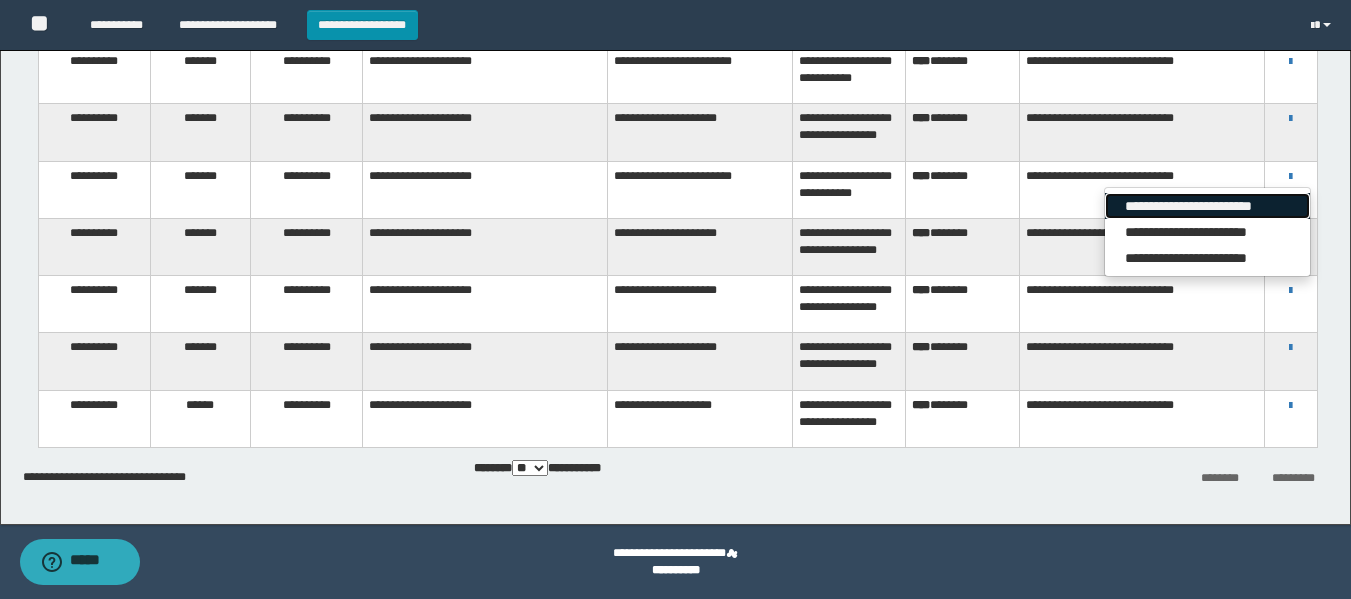 click on "**********" at bounding box center [1207, 206] 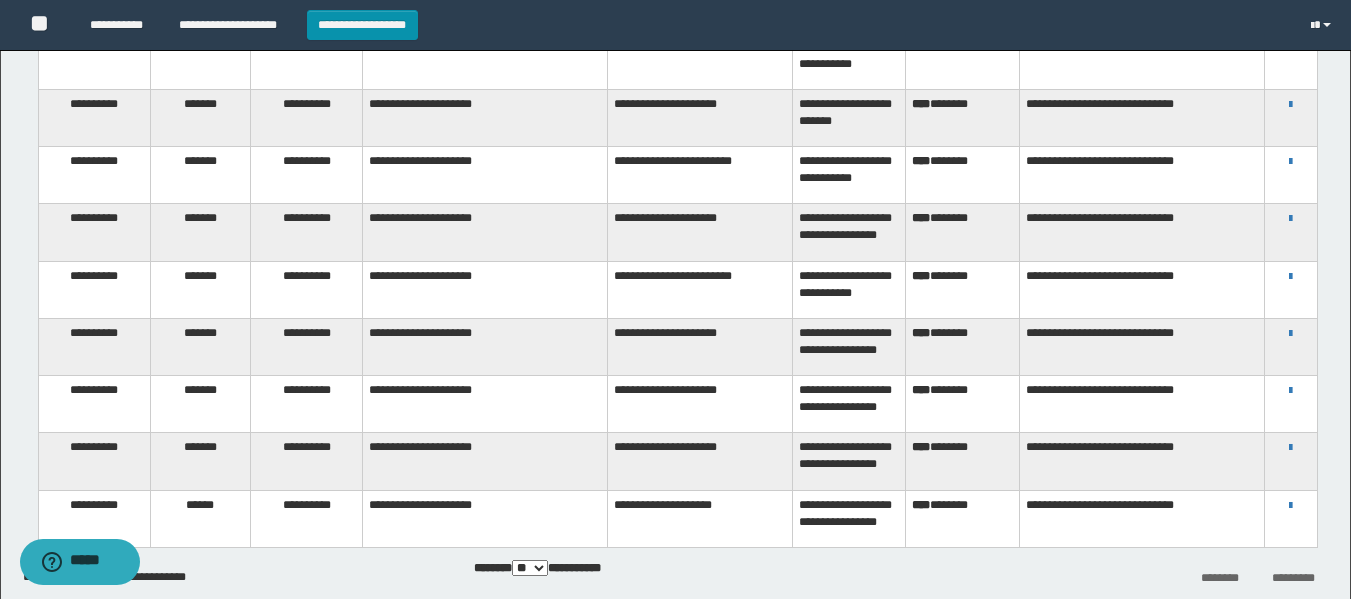 scroll, scrollTop: 283, scrollLeft: 0, axis: vertical 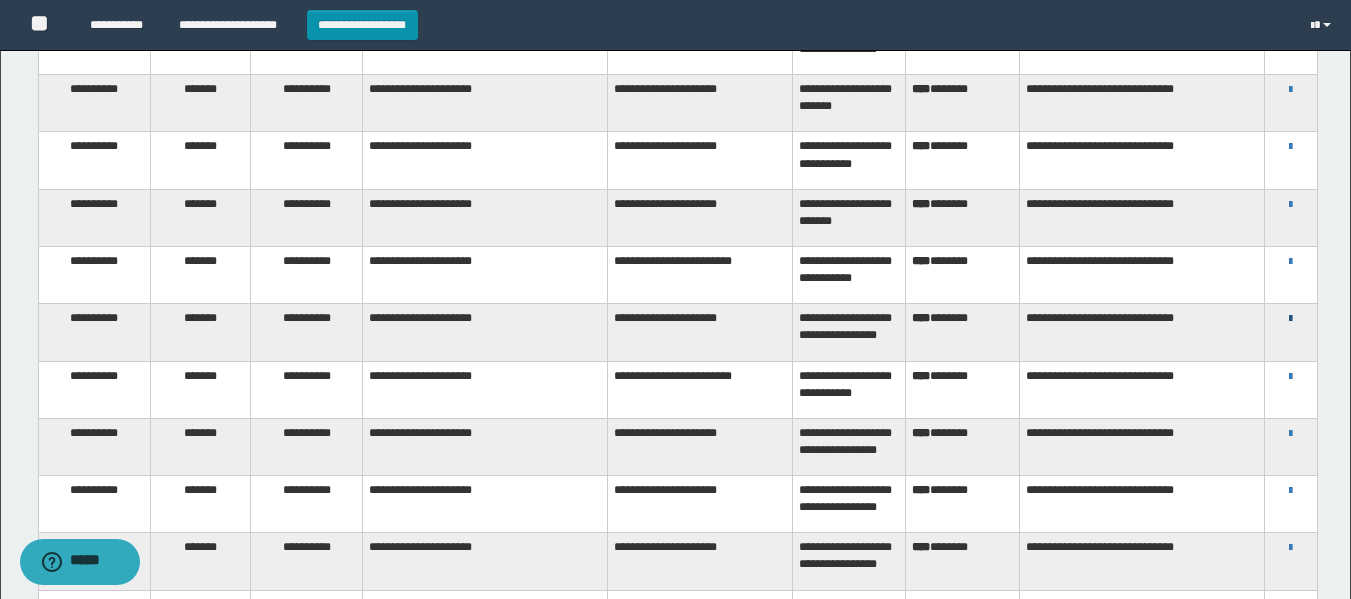 click at bounding box center (1290, 319) 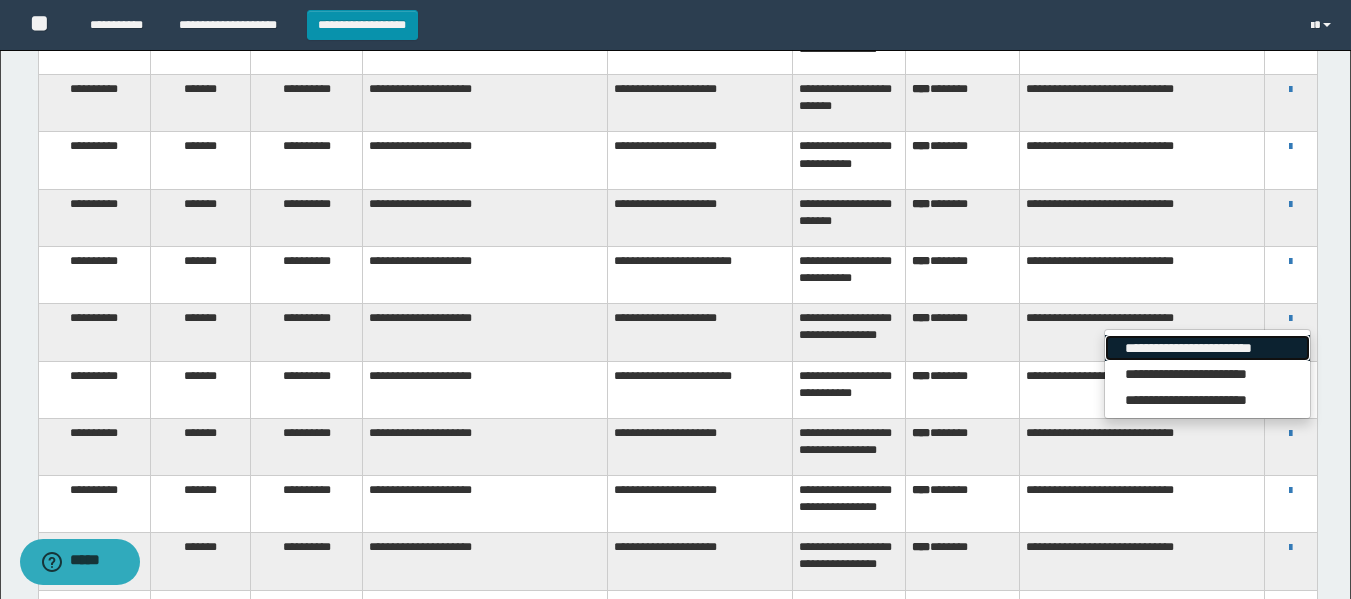 click on "**********" at bounding box center (1207, 348) 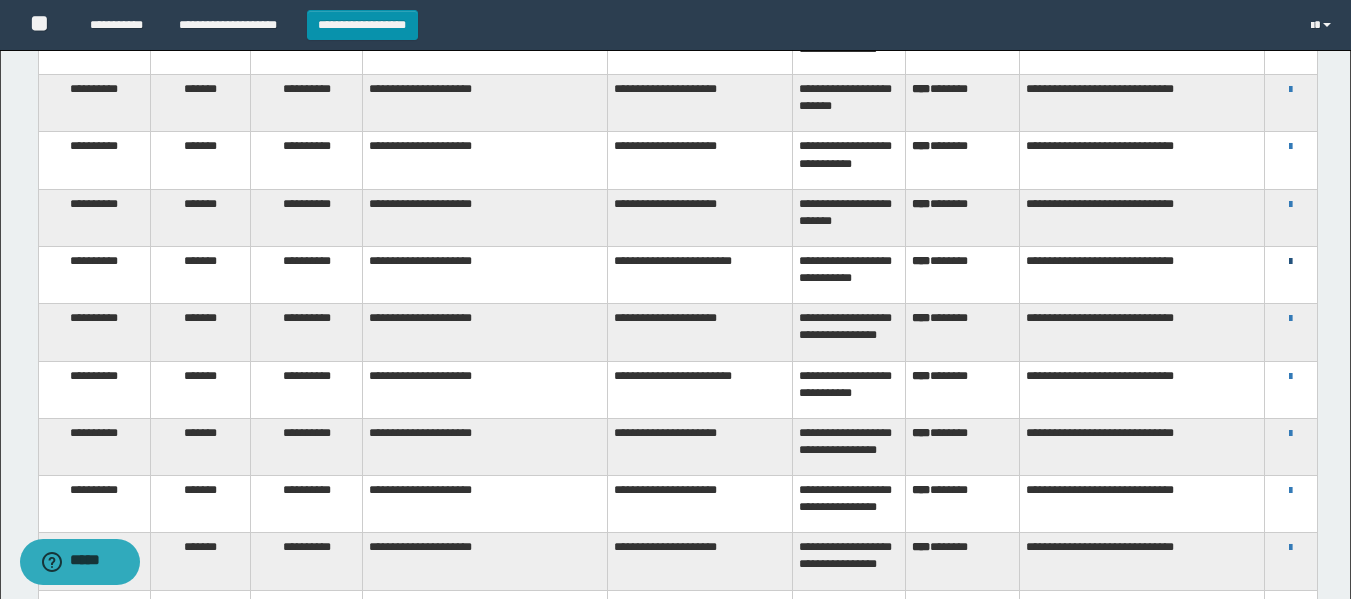 click at bounding box center [1290, 262] 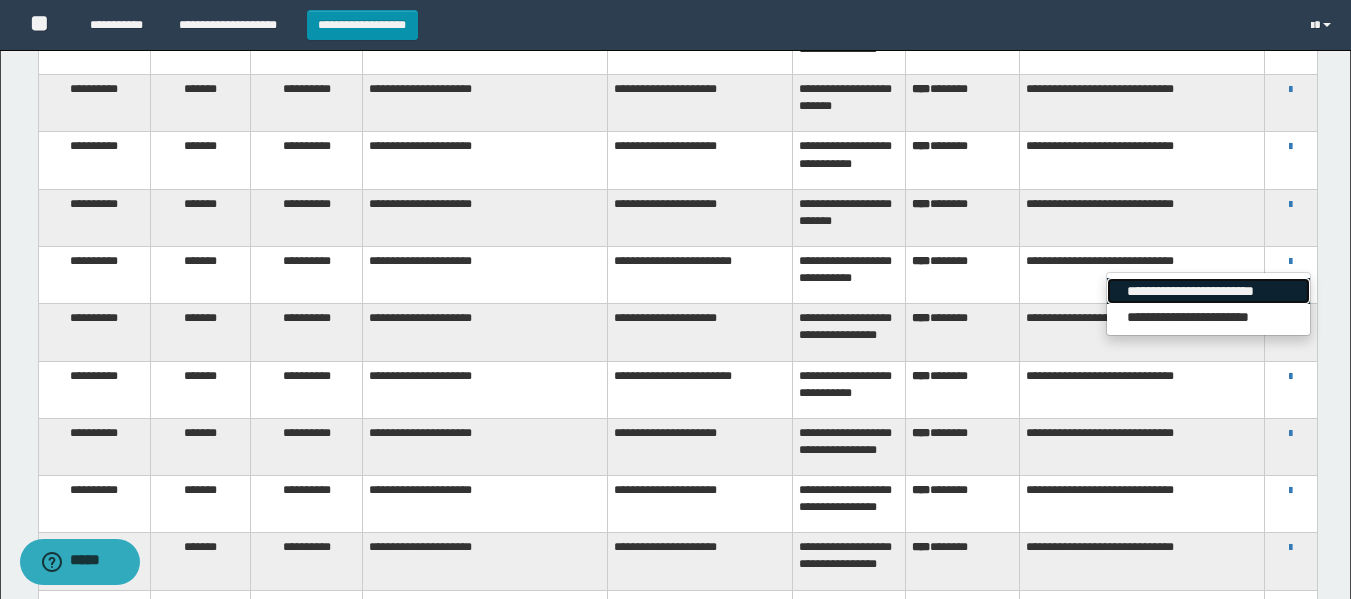 click on "**********" at bounding box center [1208, 291] 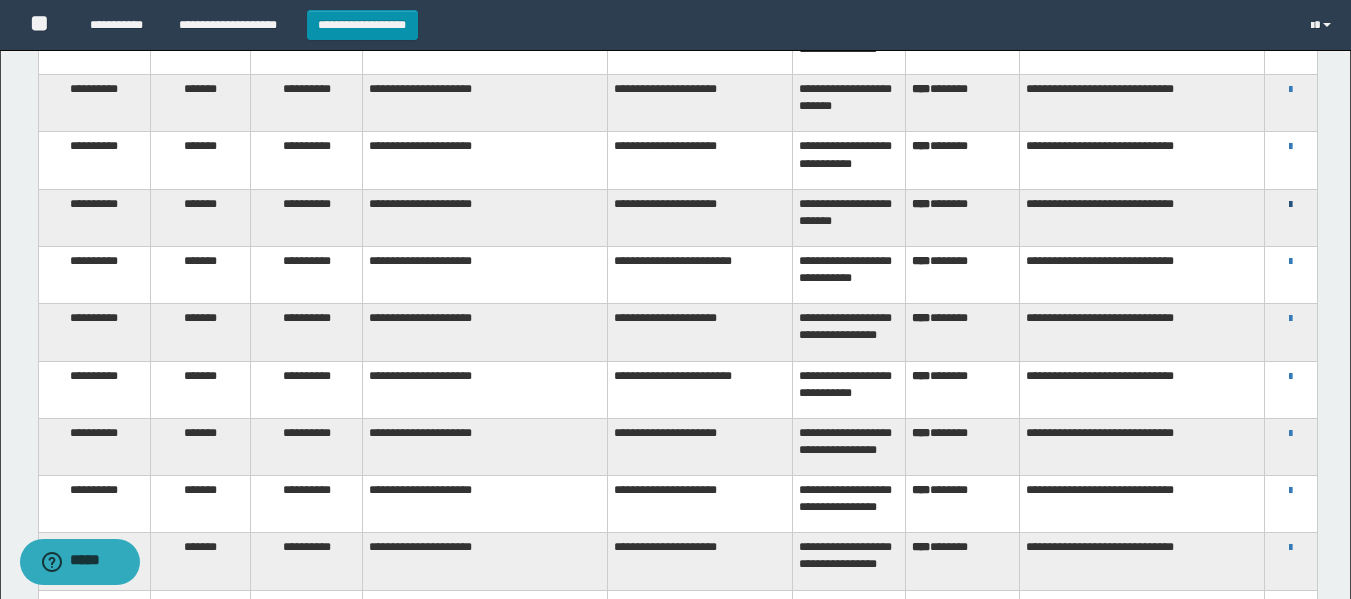 click at bounding box center (1290, 205) 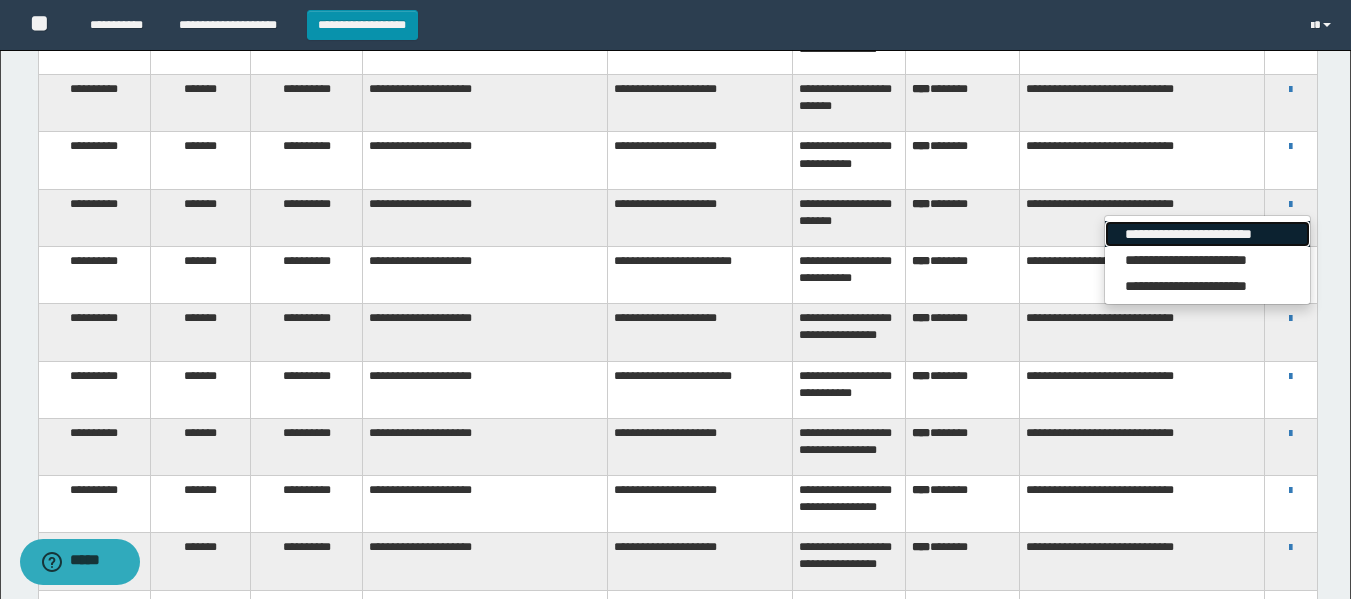 click on "**********" at bounding box center (1207, 234) 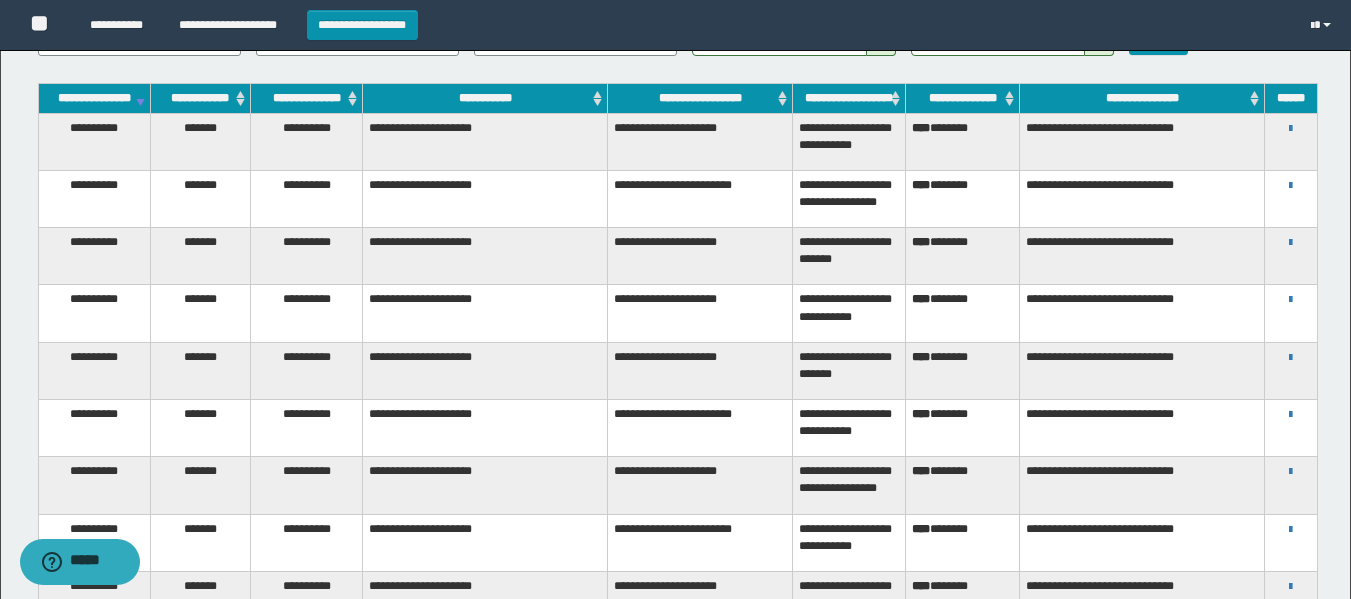 scroll, scrollTop: 83, scrollLeft: 0, axis: vertical 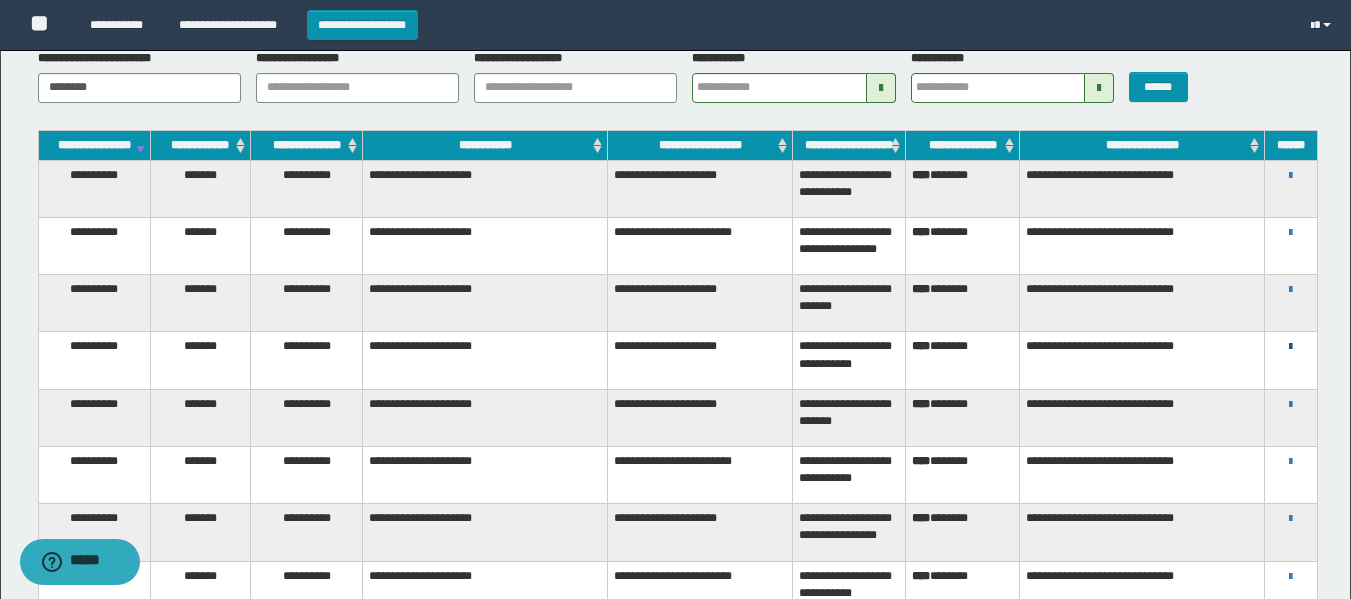 click at bounding box center [1290, 347] 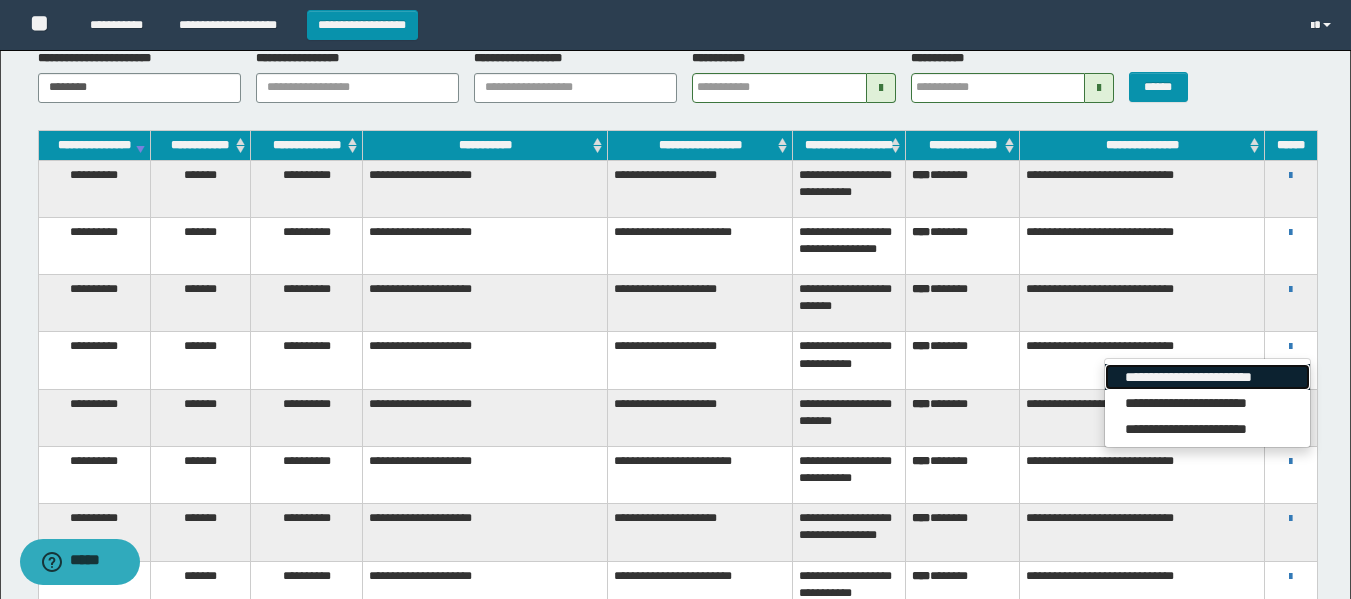 click on "**********" at bounding box center (1207, 377) 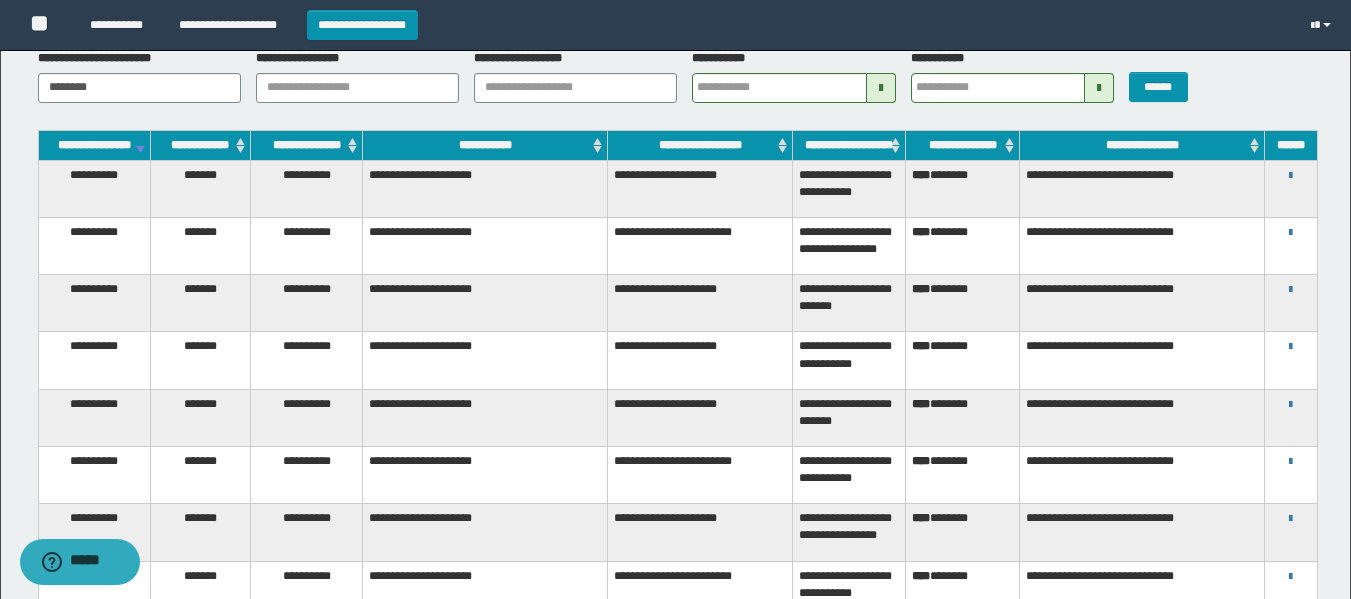 type 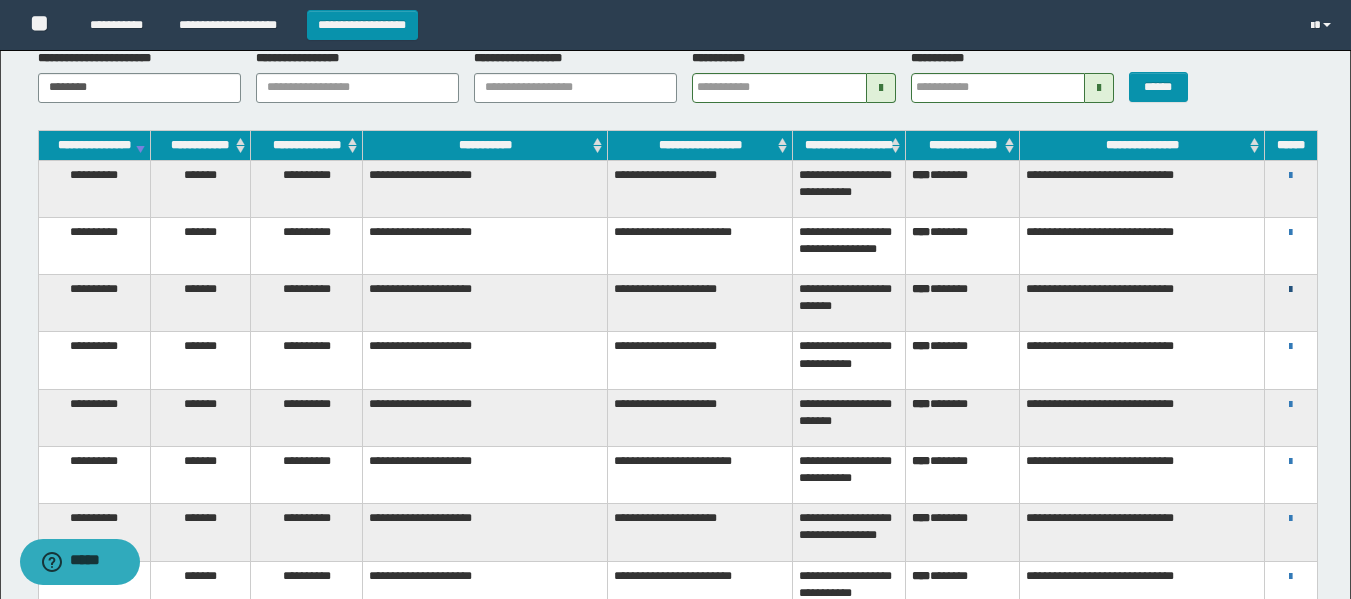 click at bounding box center (1290, 290) 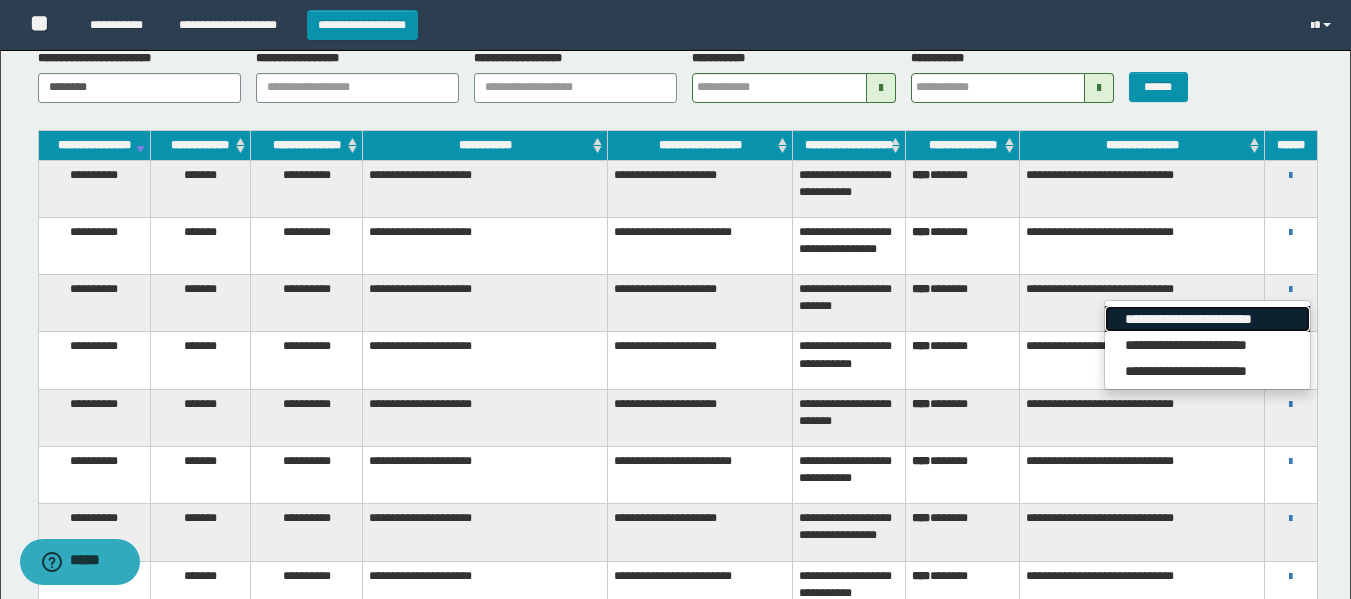 click on "**********" at bounding box center (1207, 345) 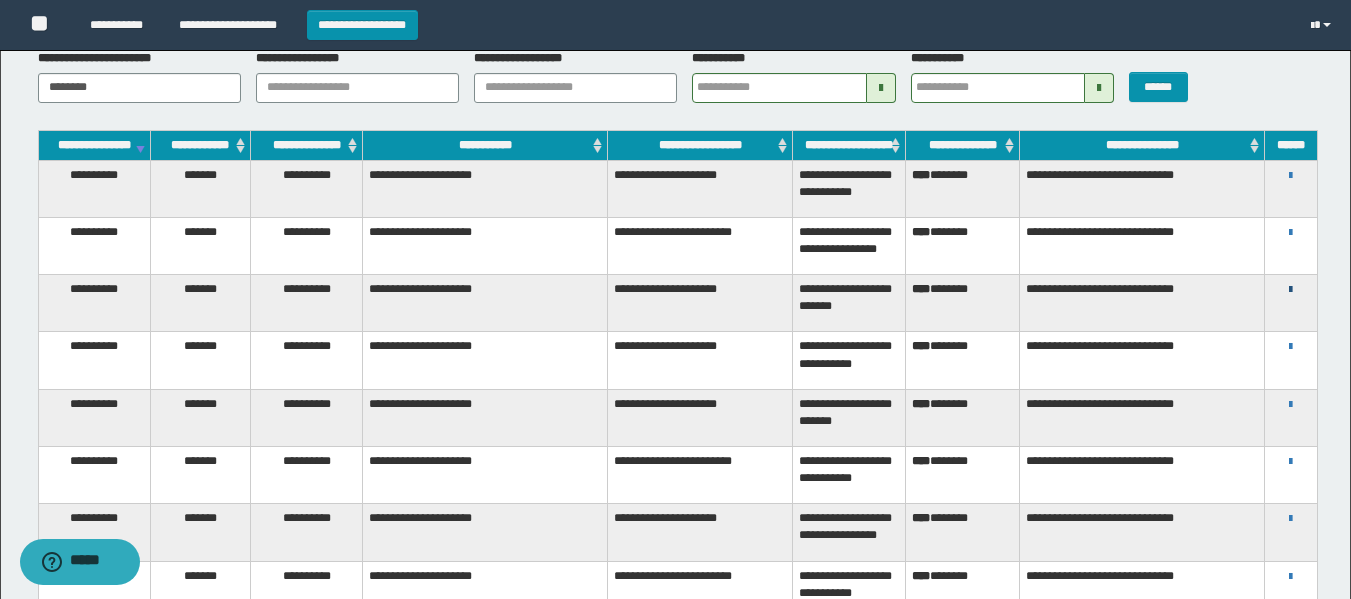 click at bounding box center [1290, 290] 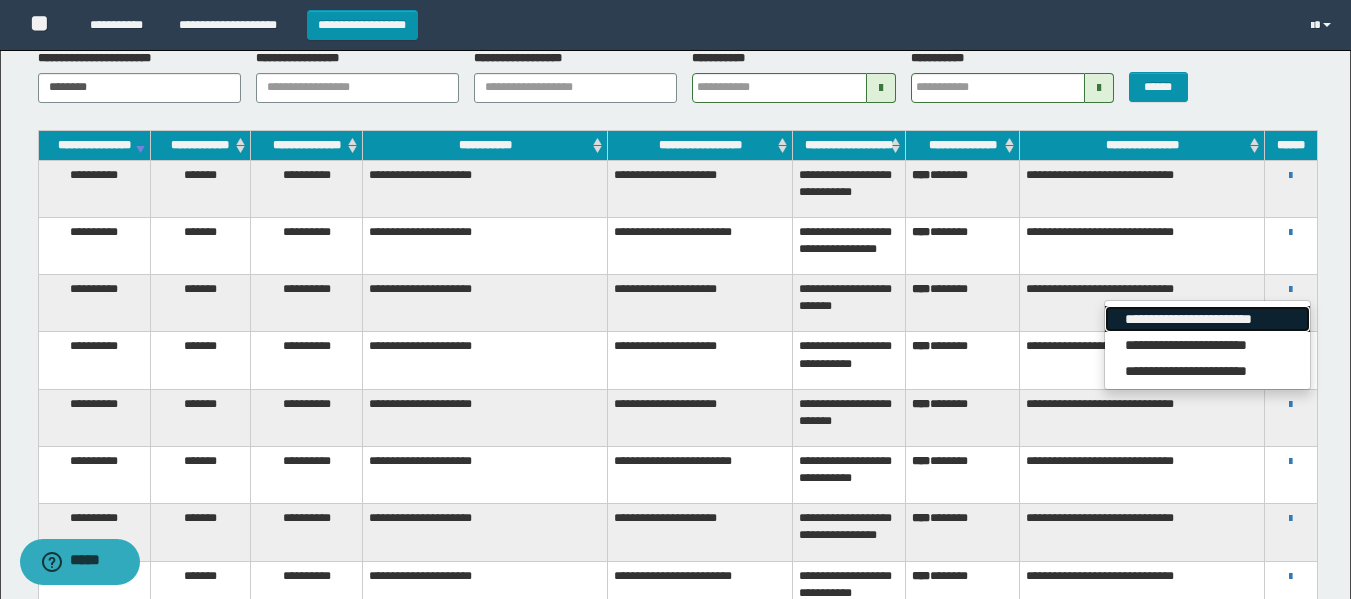 click on "**********" at bounding box center (1207, 319) 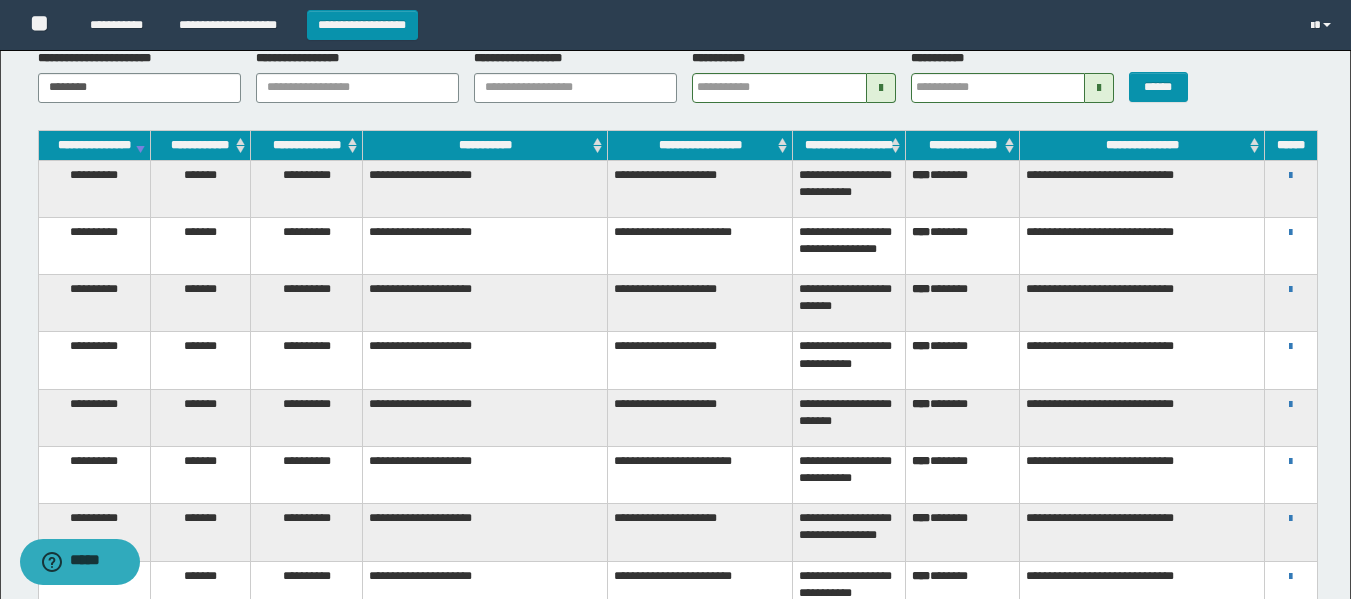 type 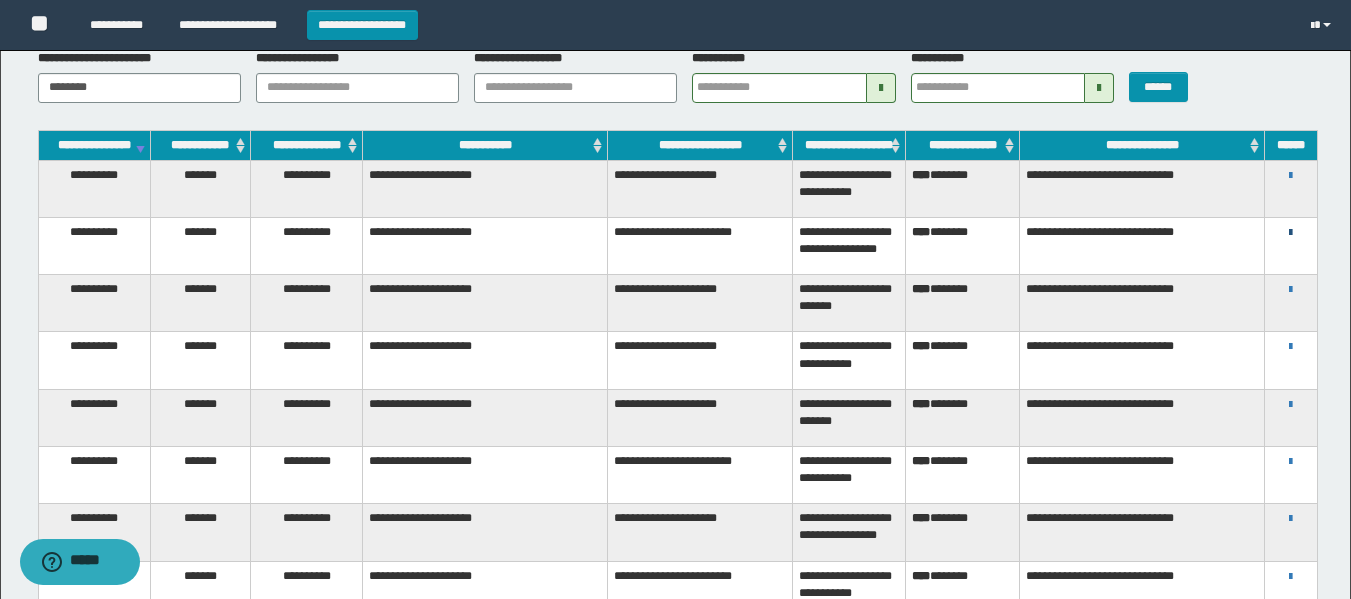 click at bounding box center (1290, 233) 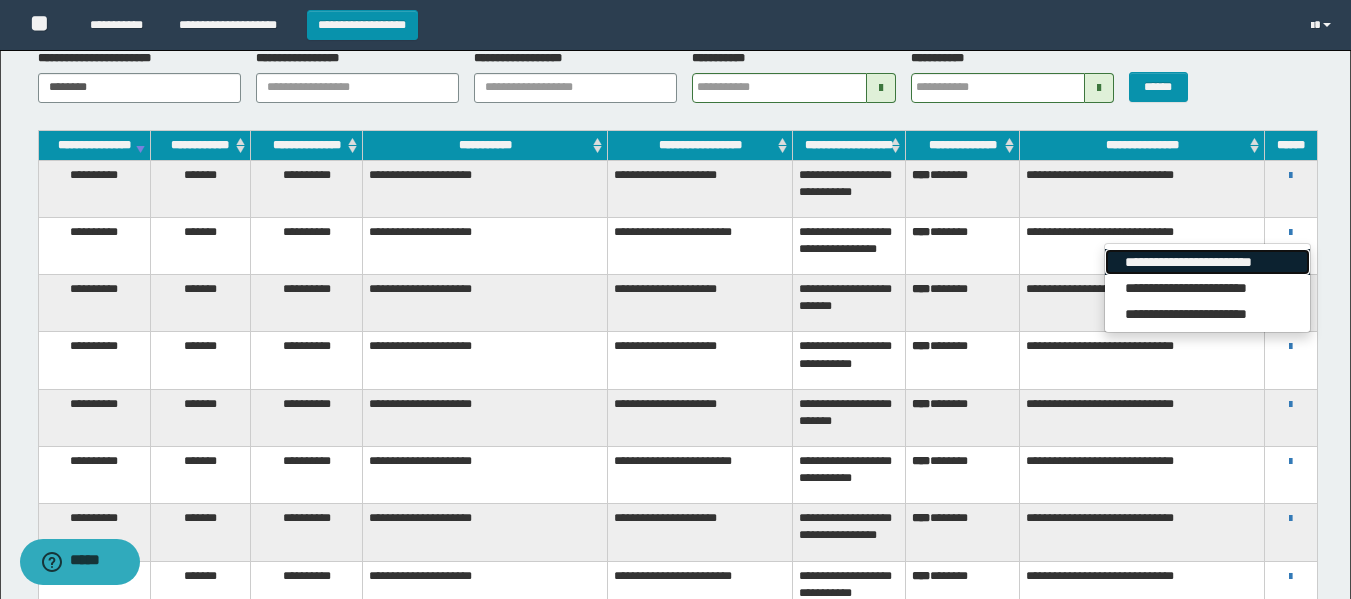 click on "**********" at bounding box center (1207, 262) 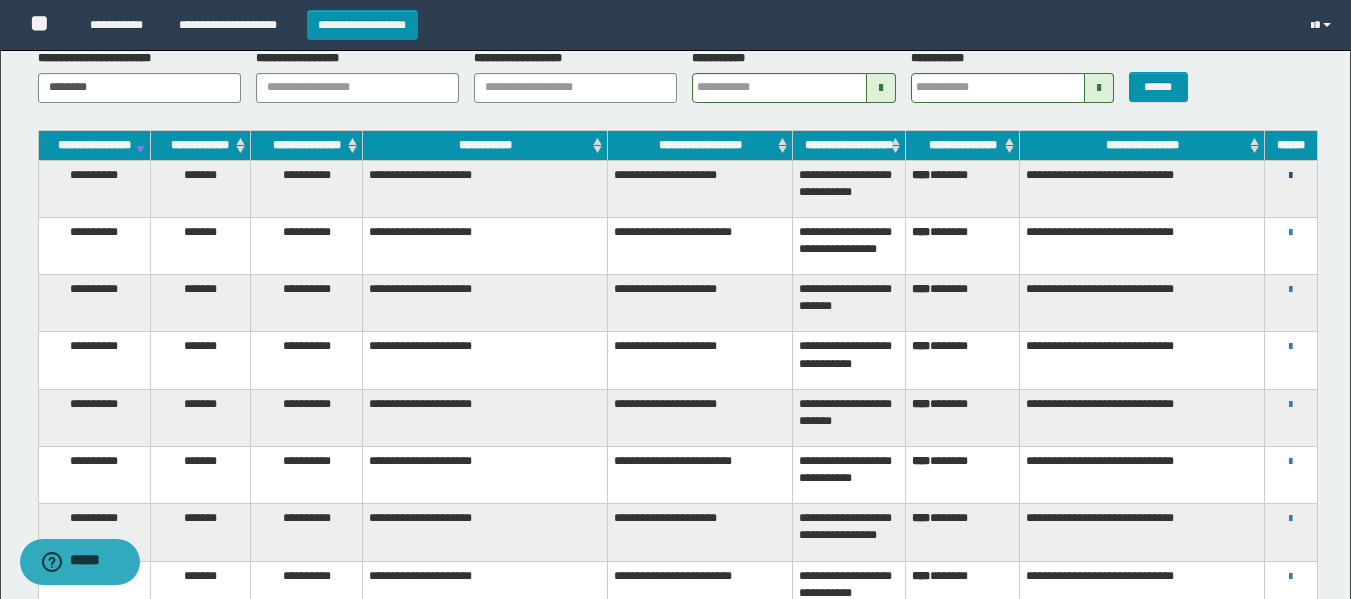 click at bounding box center (1290, 176) 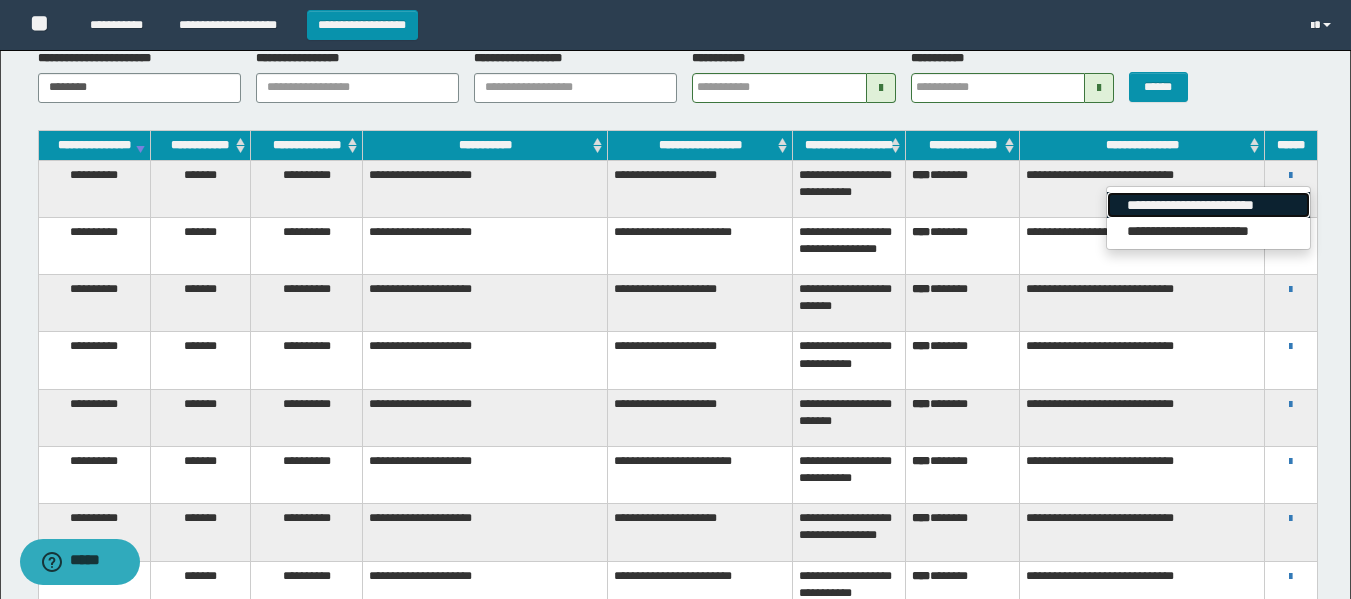 click on "**********" at bounding box center [1208, 205] 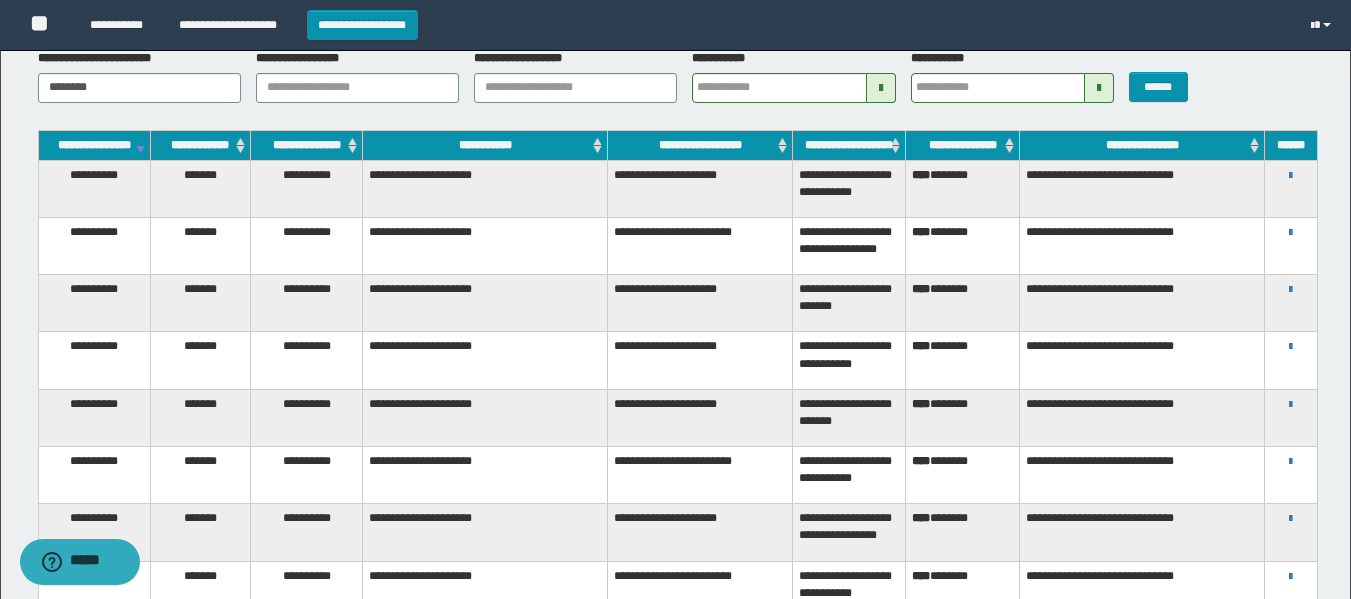 type 